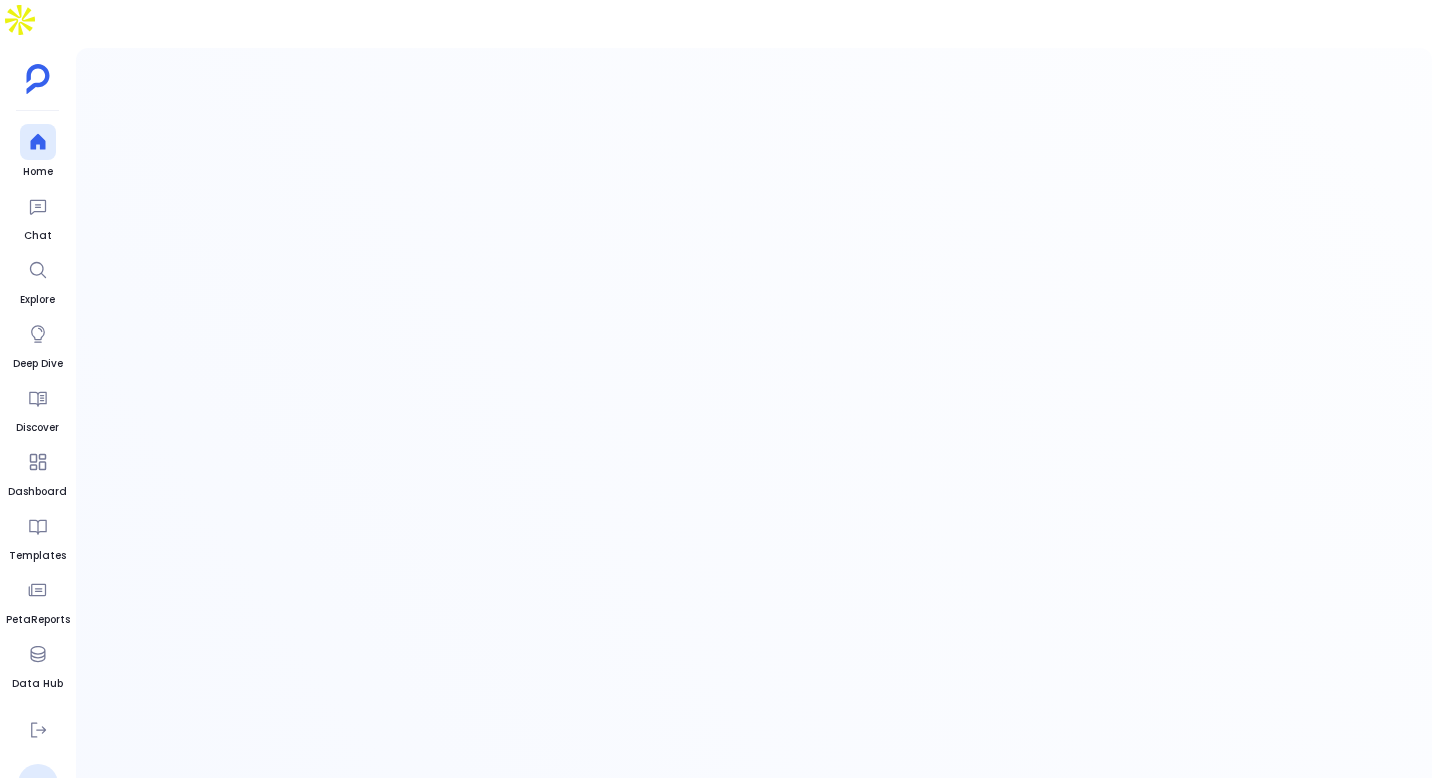 scroll, scrollTop: 0, scrollLeft: 0, axis: both 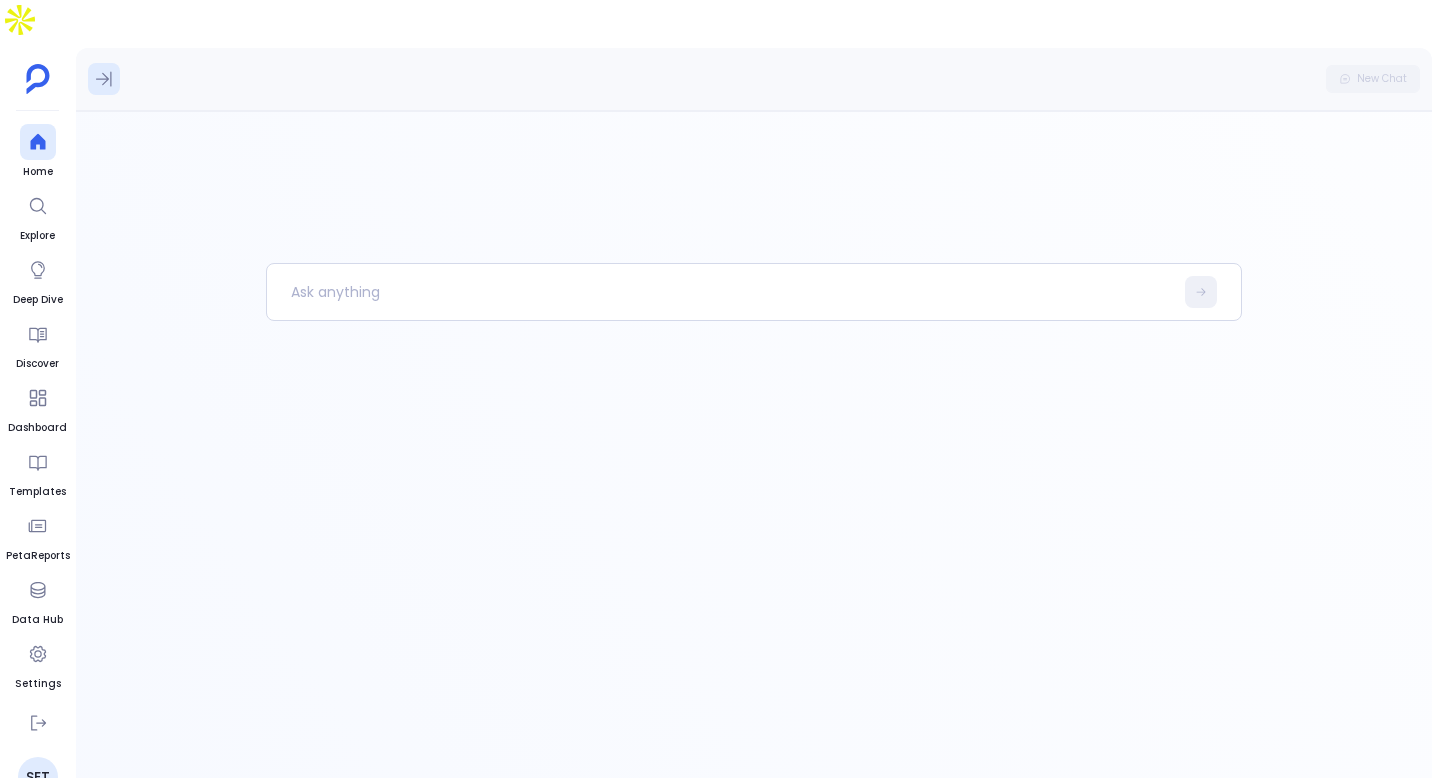 click at bounding box center [104, 79] 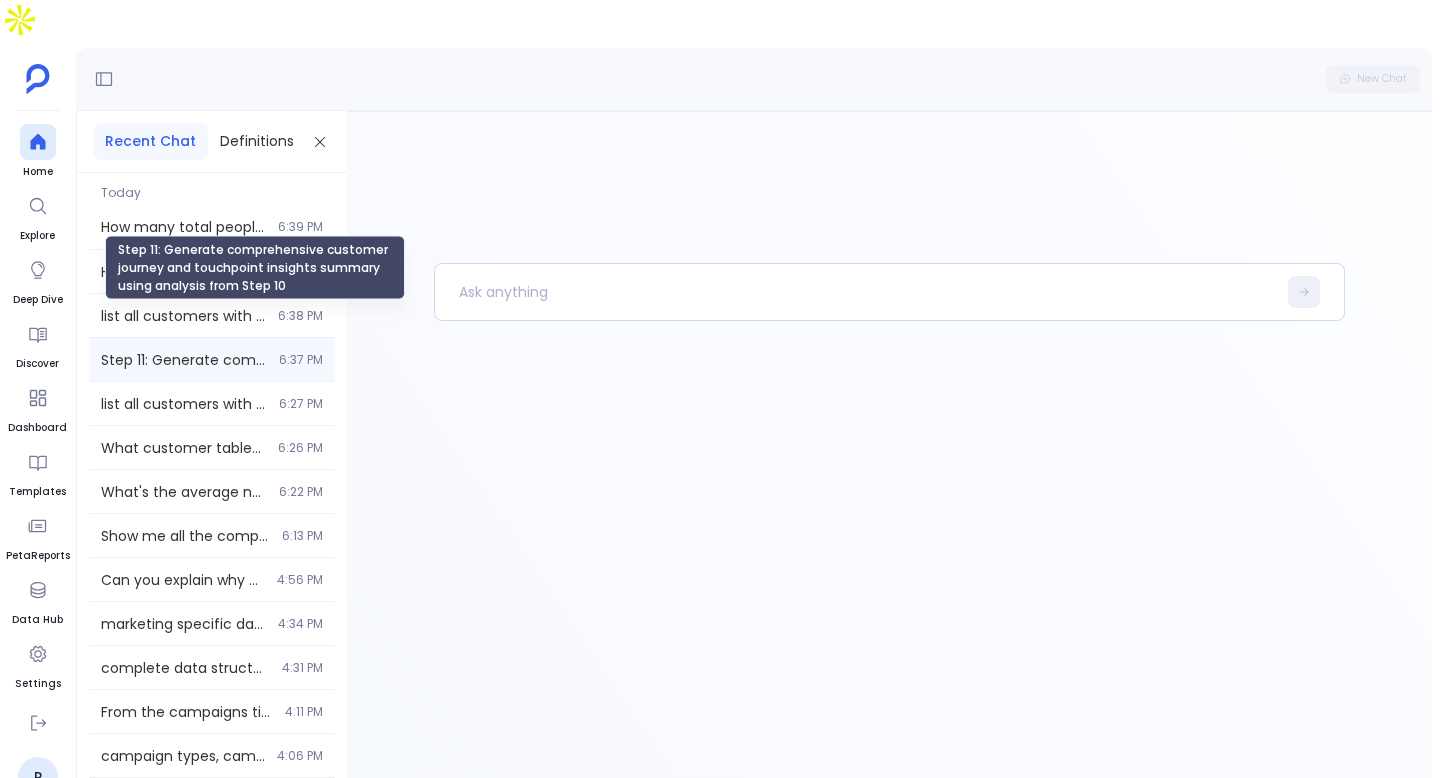 click on "Step 11: Generate comprehensive customer journey and touchpoint insights summary using analysis from Step 10" at bounding box center (184, 360) 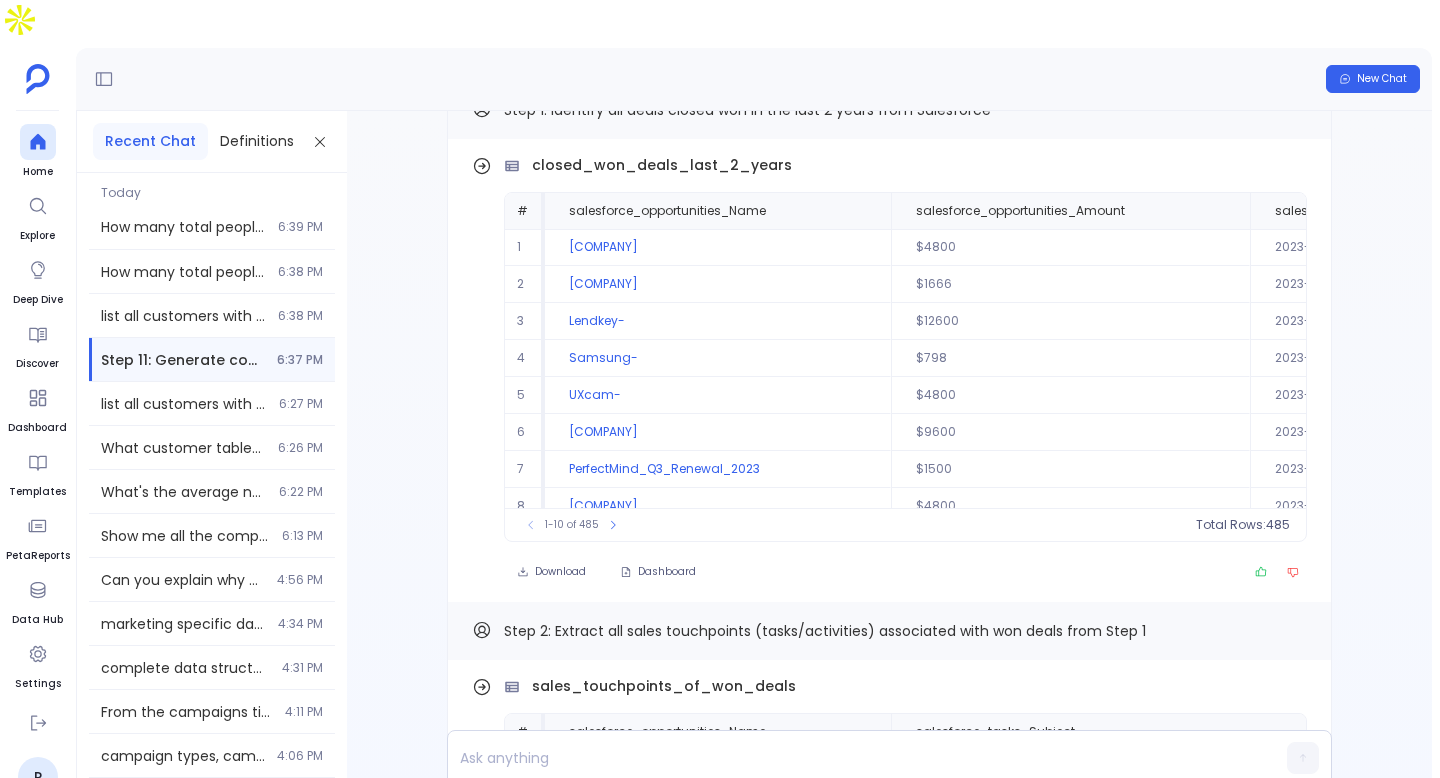 scroll, scrollTop: -6193, scrollLeft: 0, axis: vertical 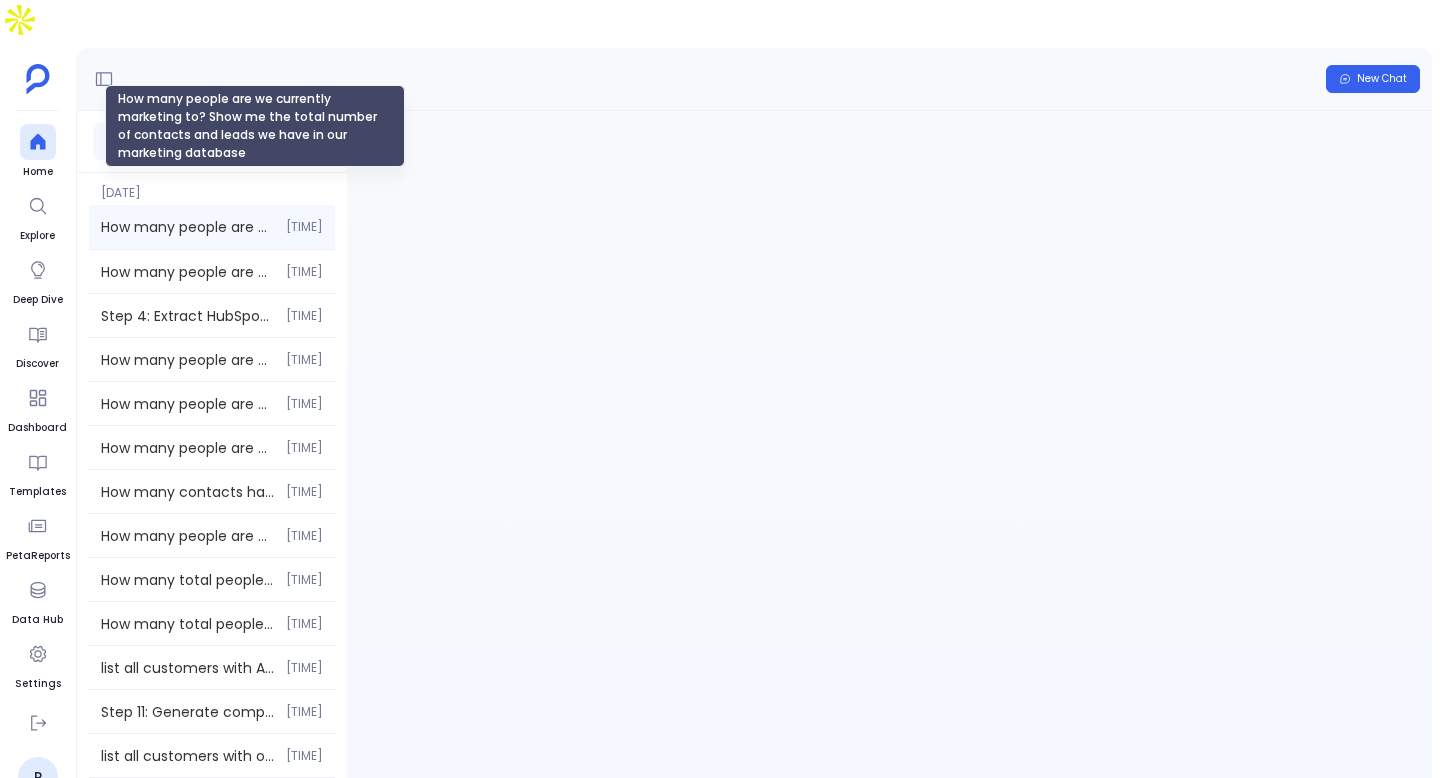 click on "How many people are we currently marketing to? Show me the total number of contacts and leads we have in our marketing database" at bounding box center [187, 227] 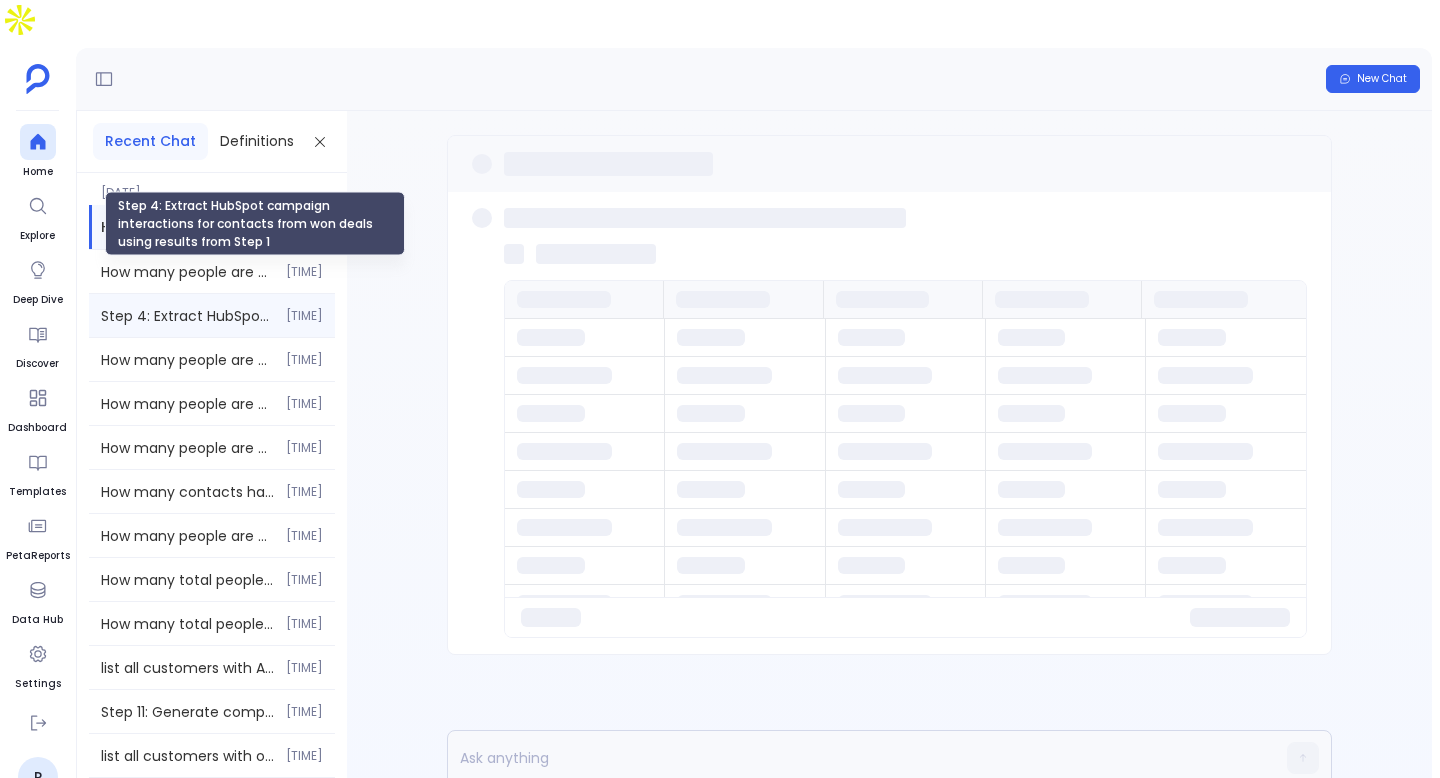 click on "Step 4: Extract HubSpot campaign interactions for contacts from won deals using results from Step 1" at bounding box center [187, 316] 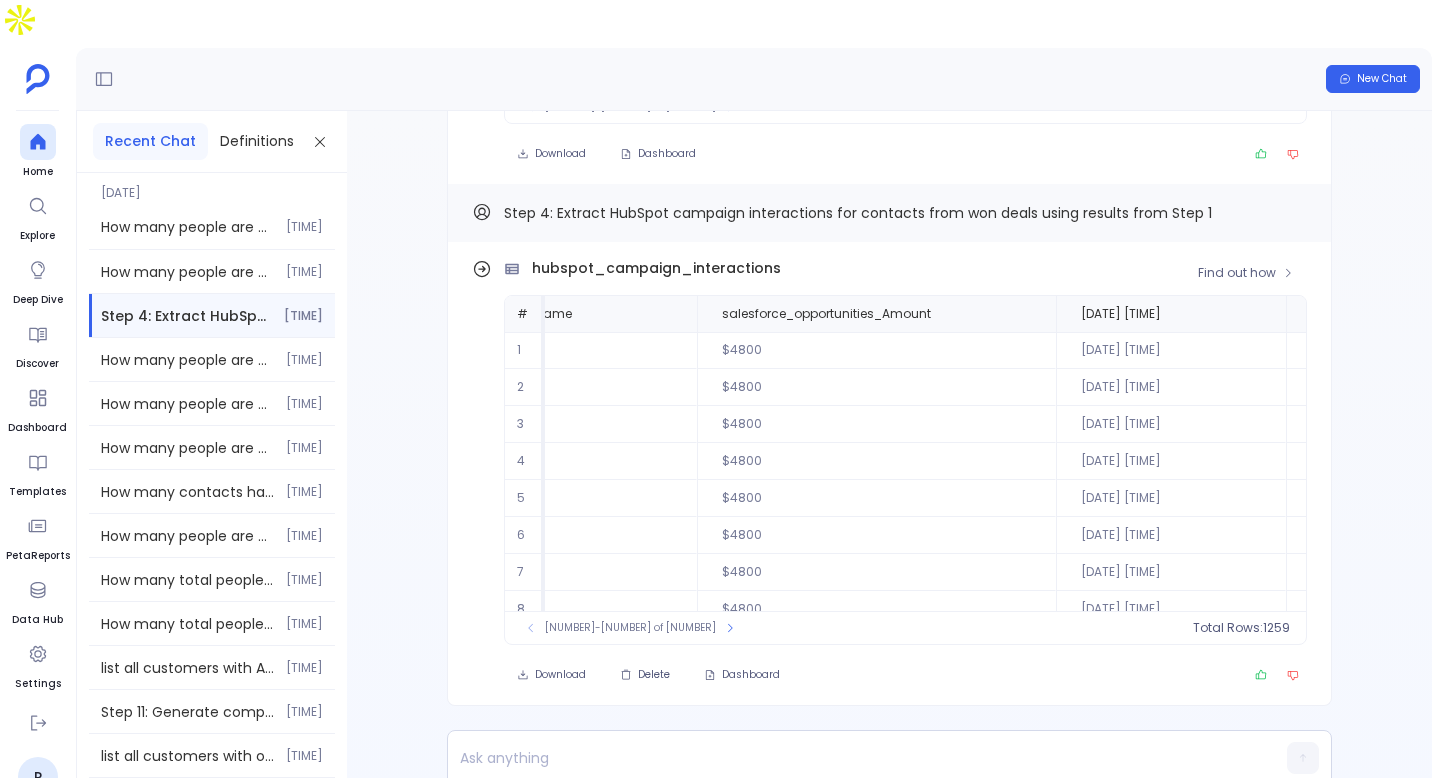 scroll, scrollTop: 0, scrollLeft: 0, axis: both 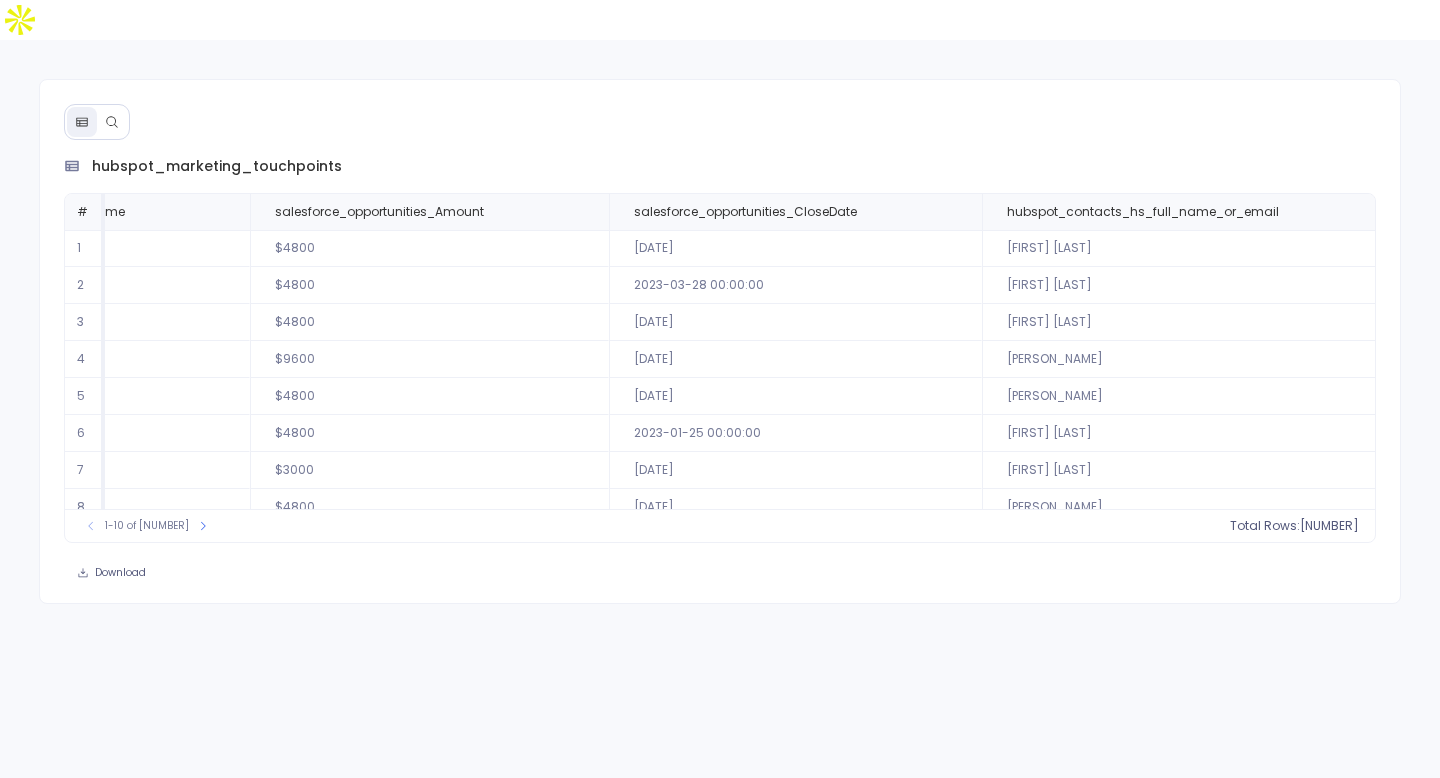 click 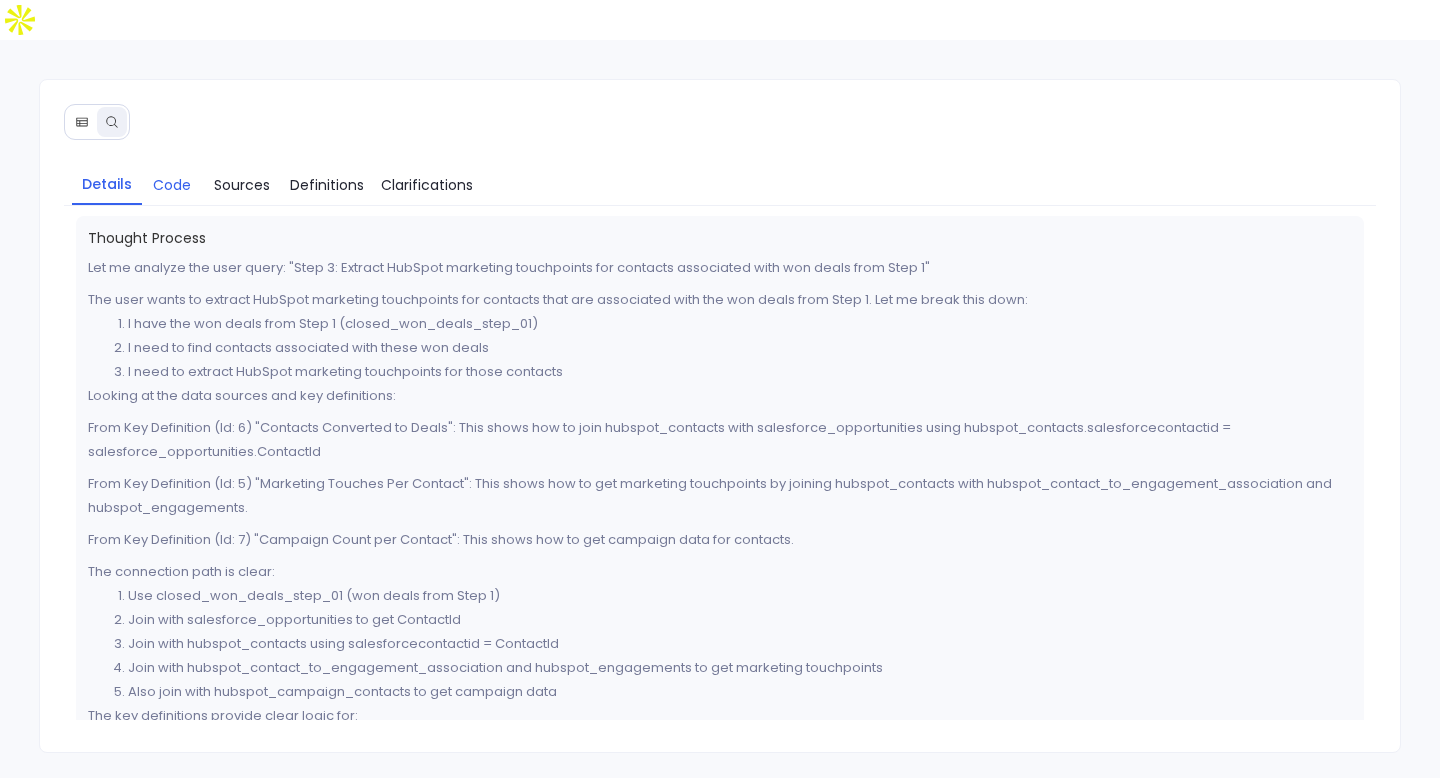 click on "Code" at bounding box center [172, 185] 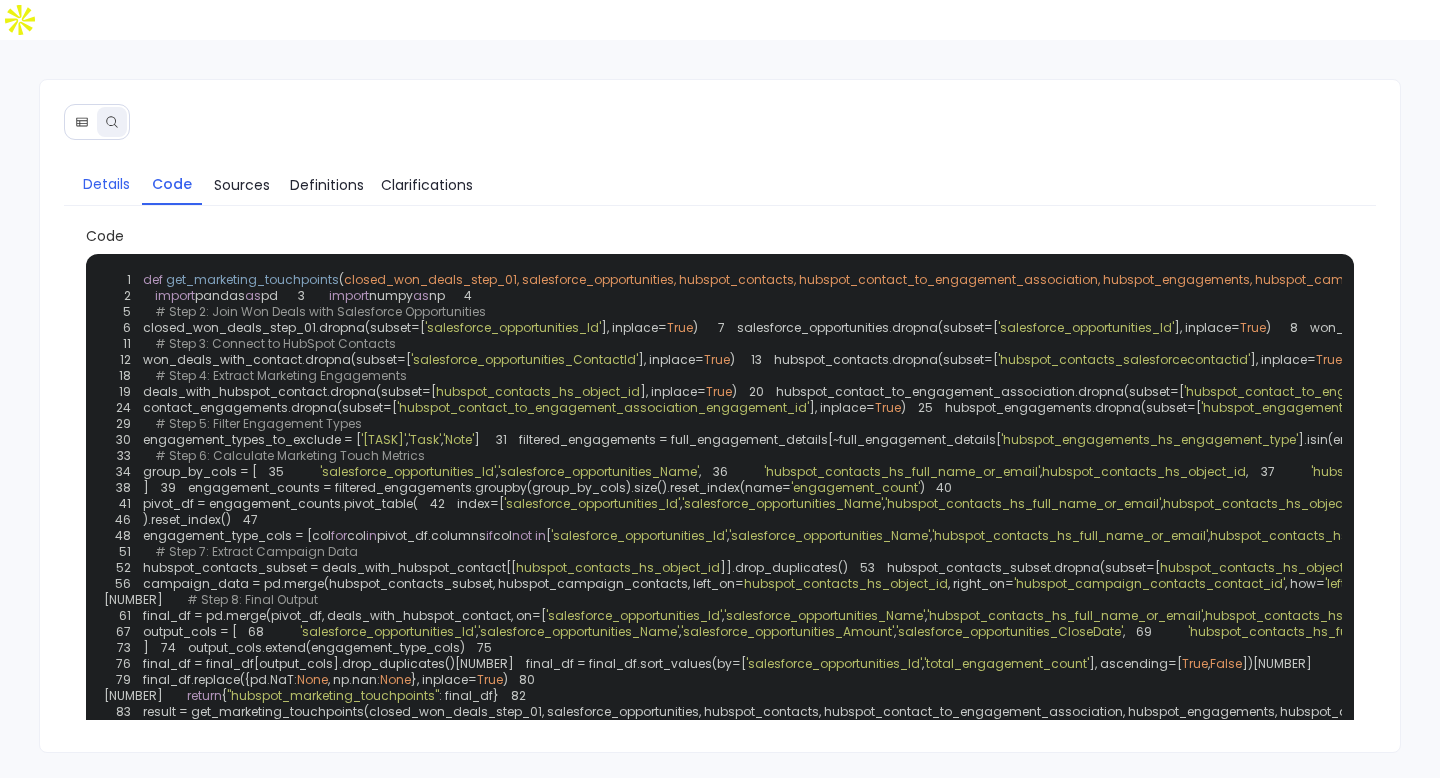 click on "Details" at bounding box center [106, 184] 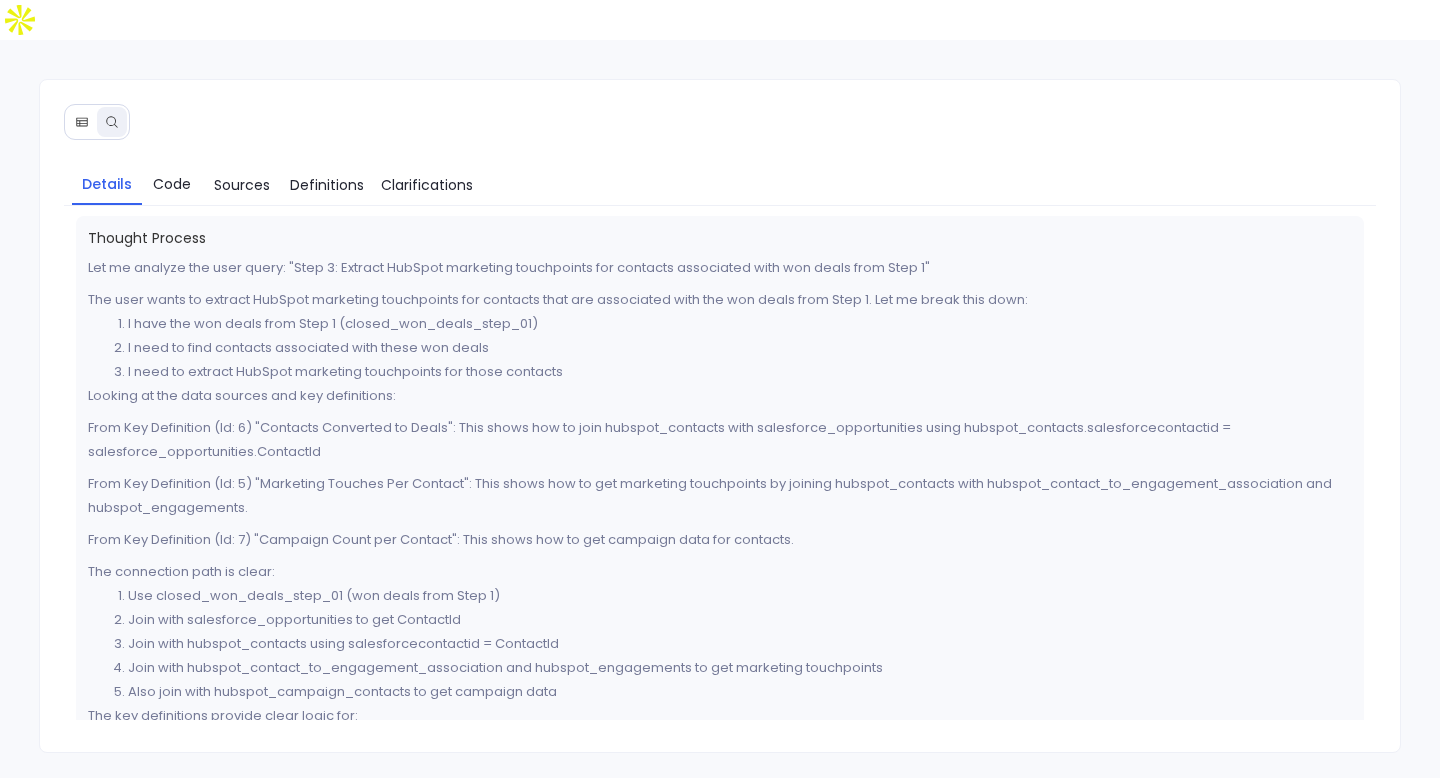 click 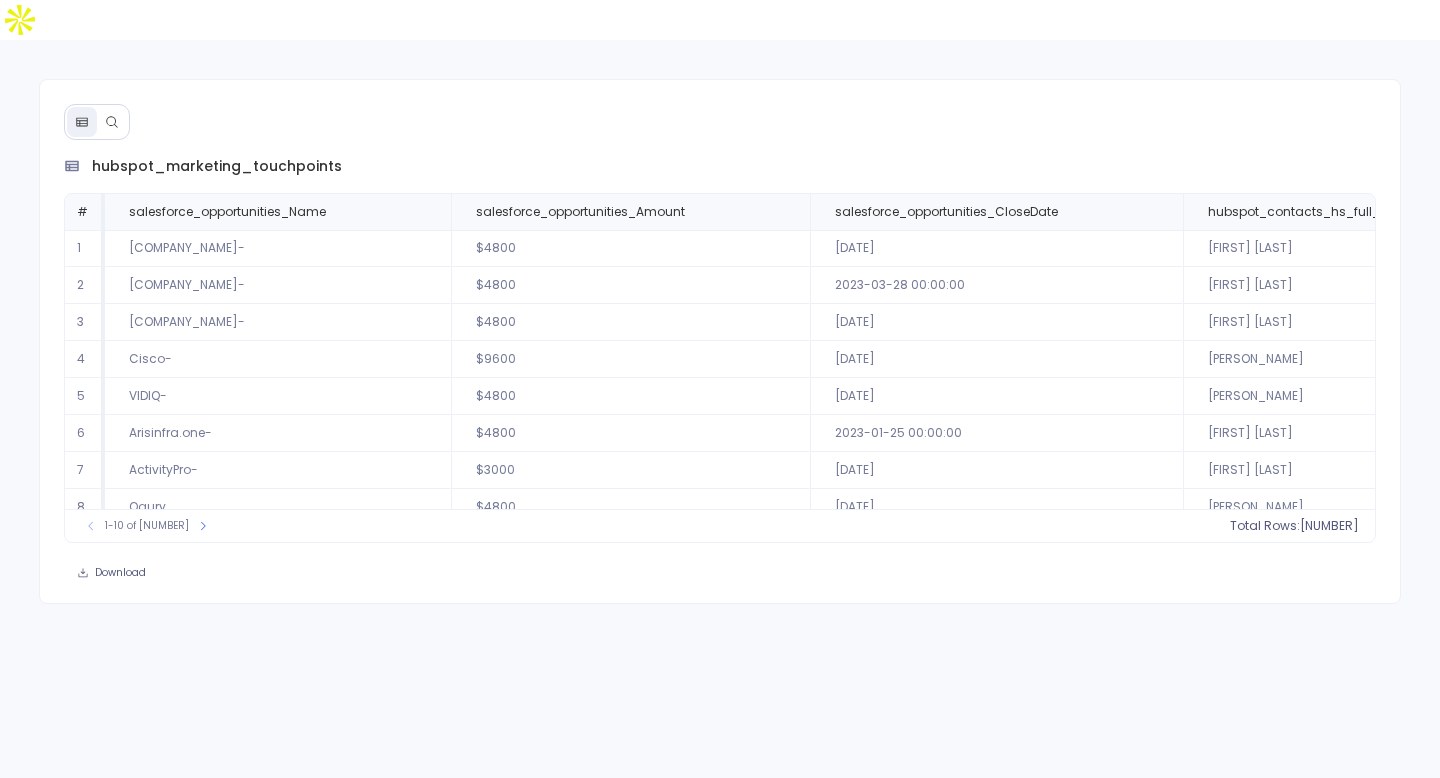 click on "#" at bounding box center [85, 212] 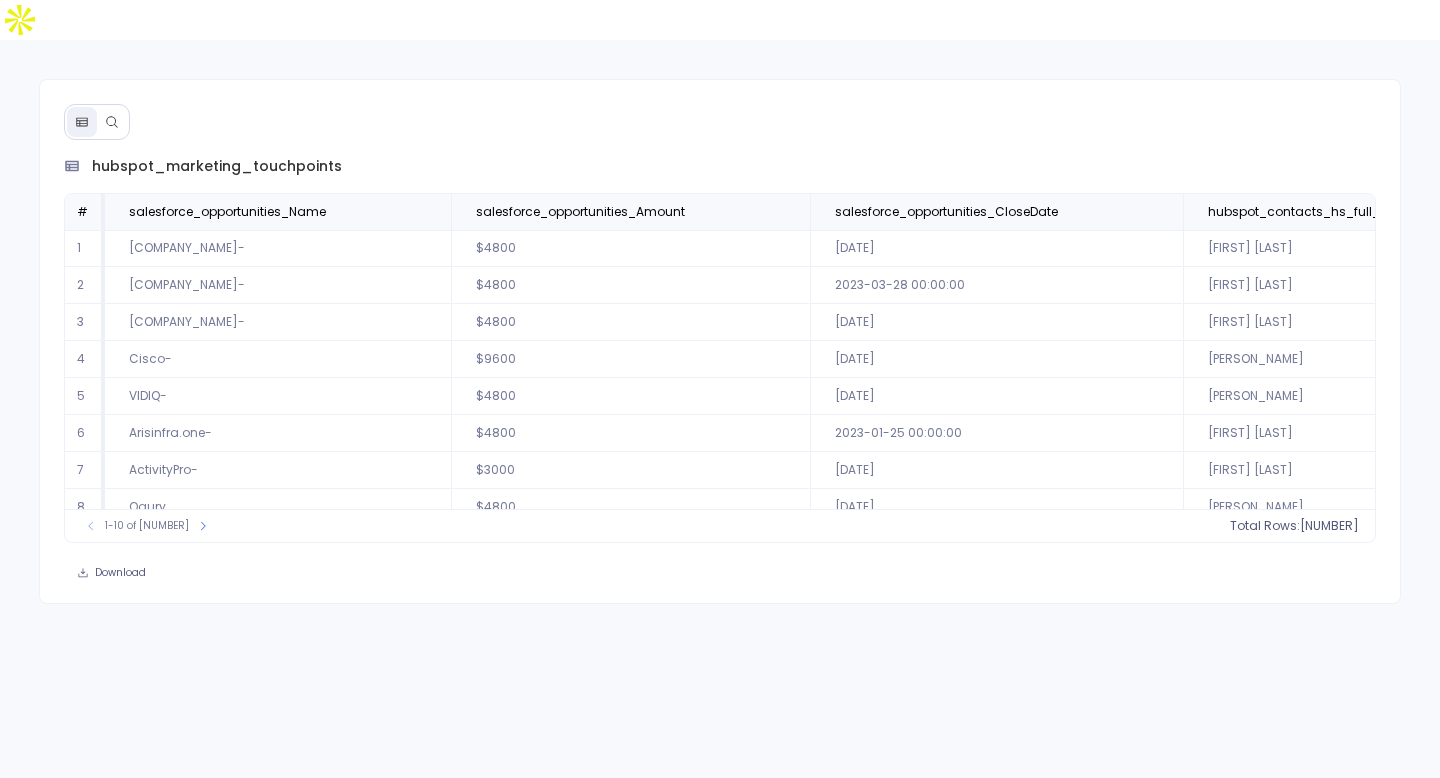 click 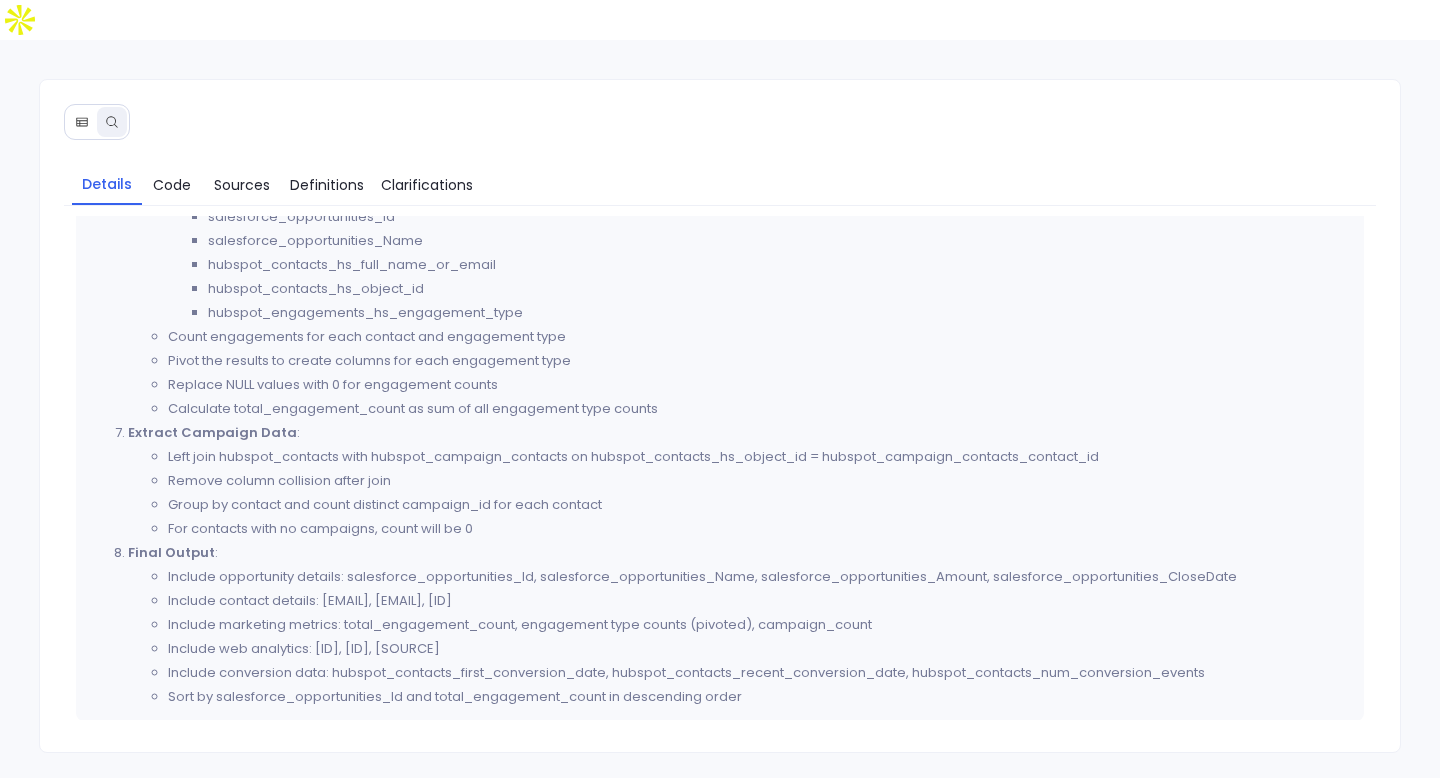 scroll, scrollTop: 0, scrollLeft: 0, axis: both 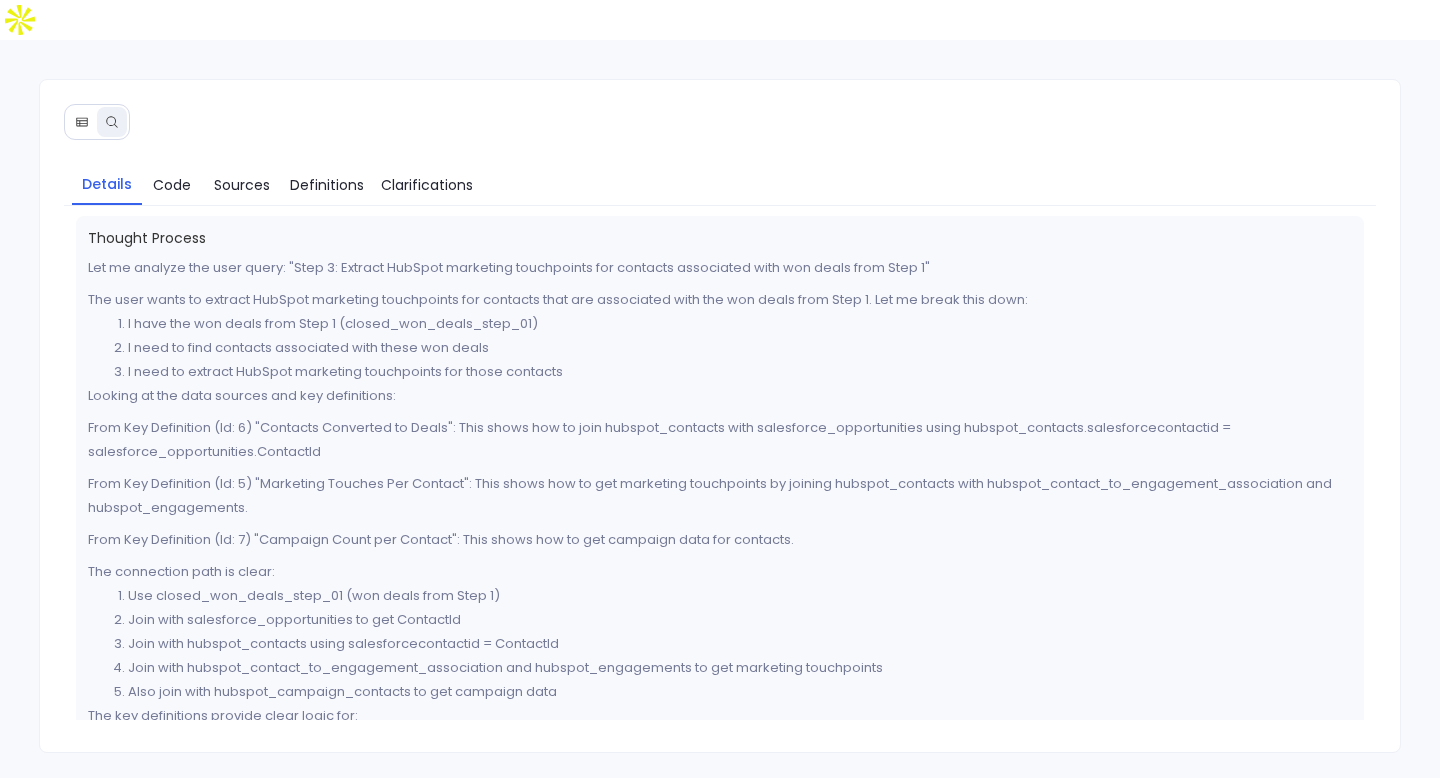 click at bounding box center (82, 122) 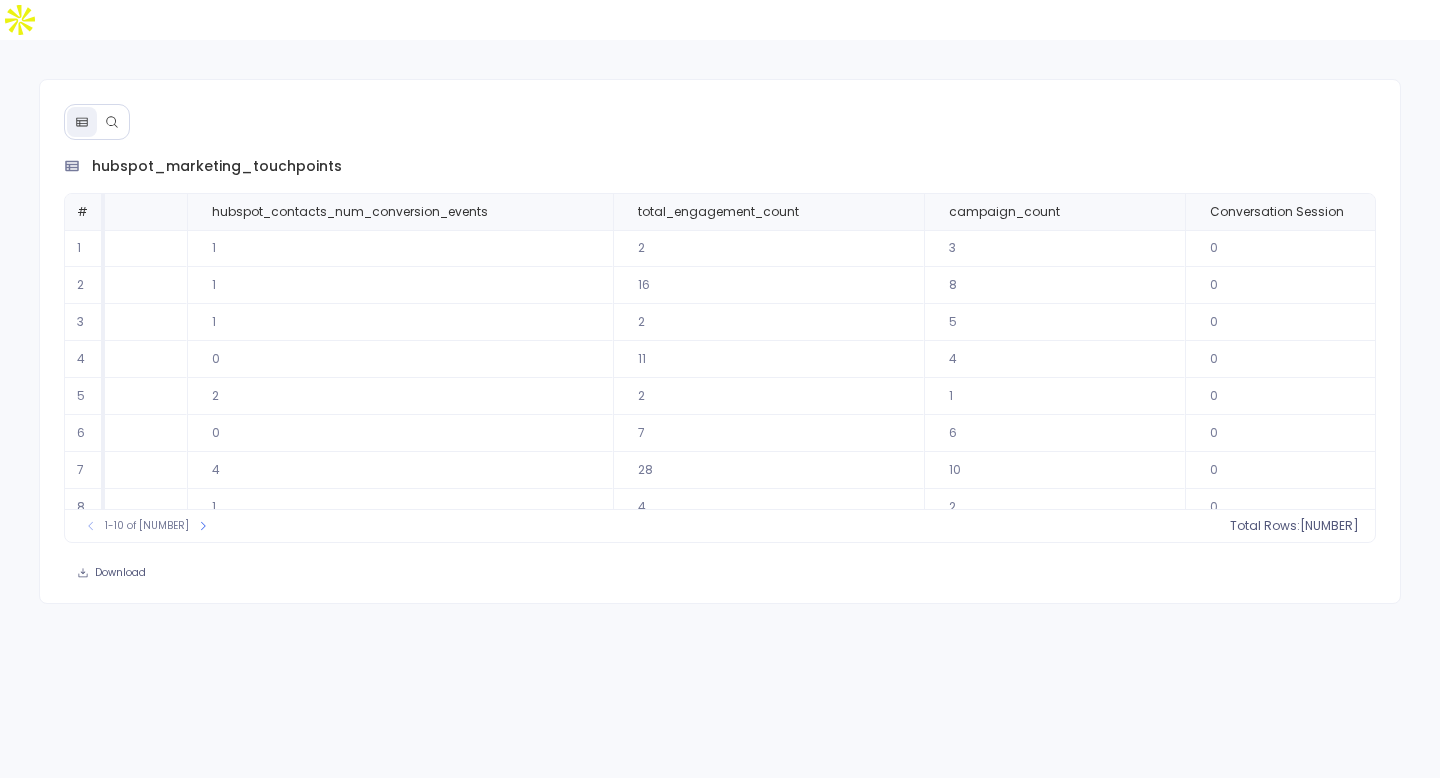 scroll, scrollTop: 0, scrollLeft: 3927, axis: horizontal 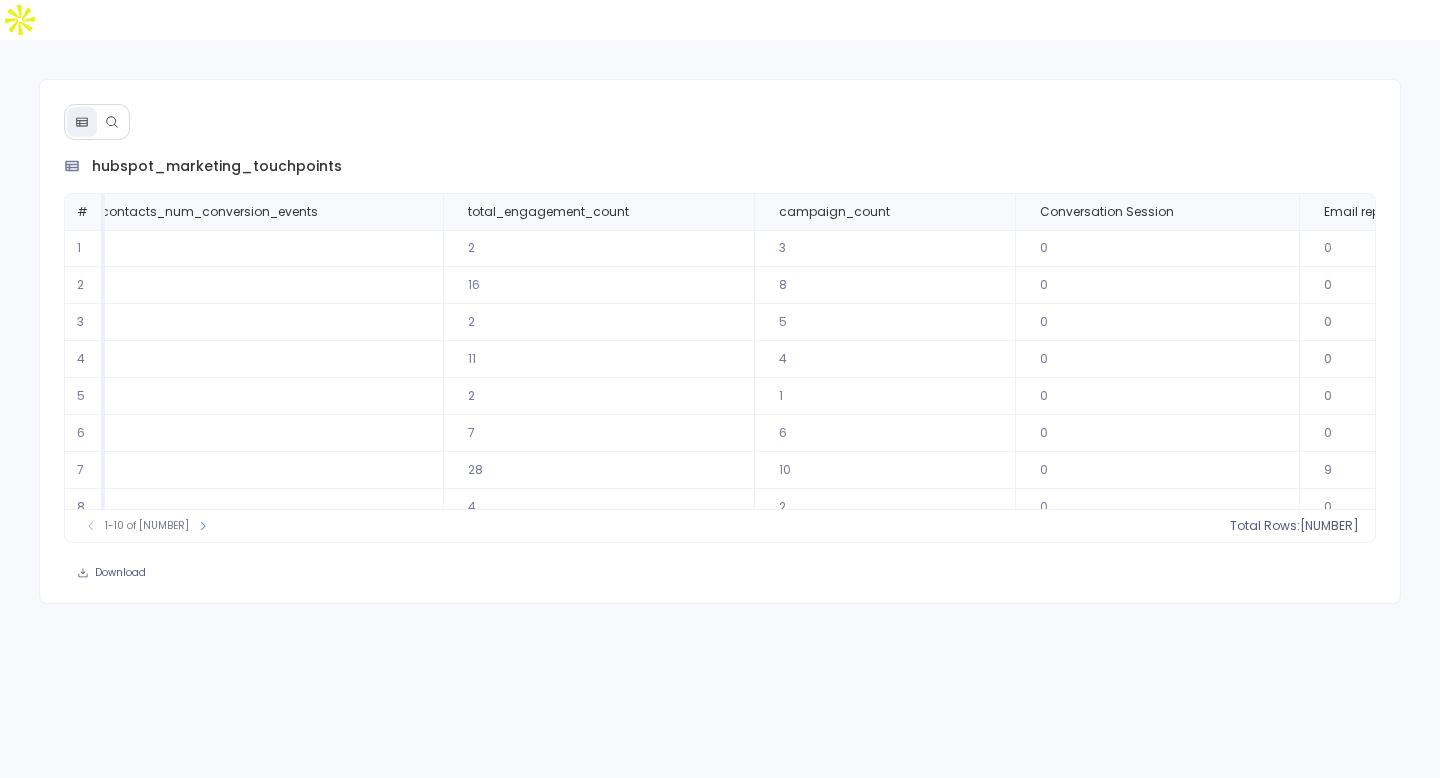 click 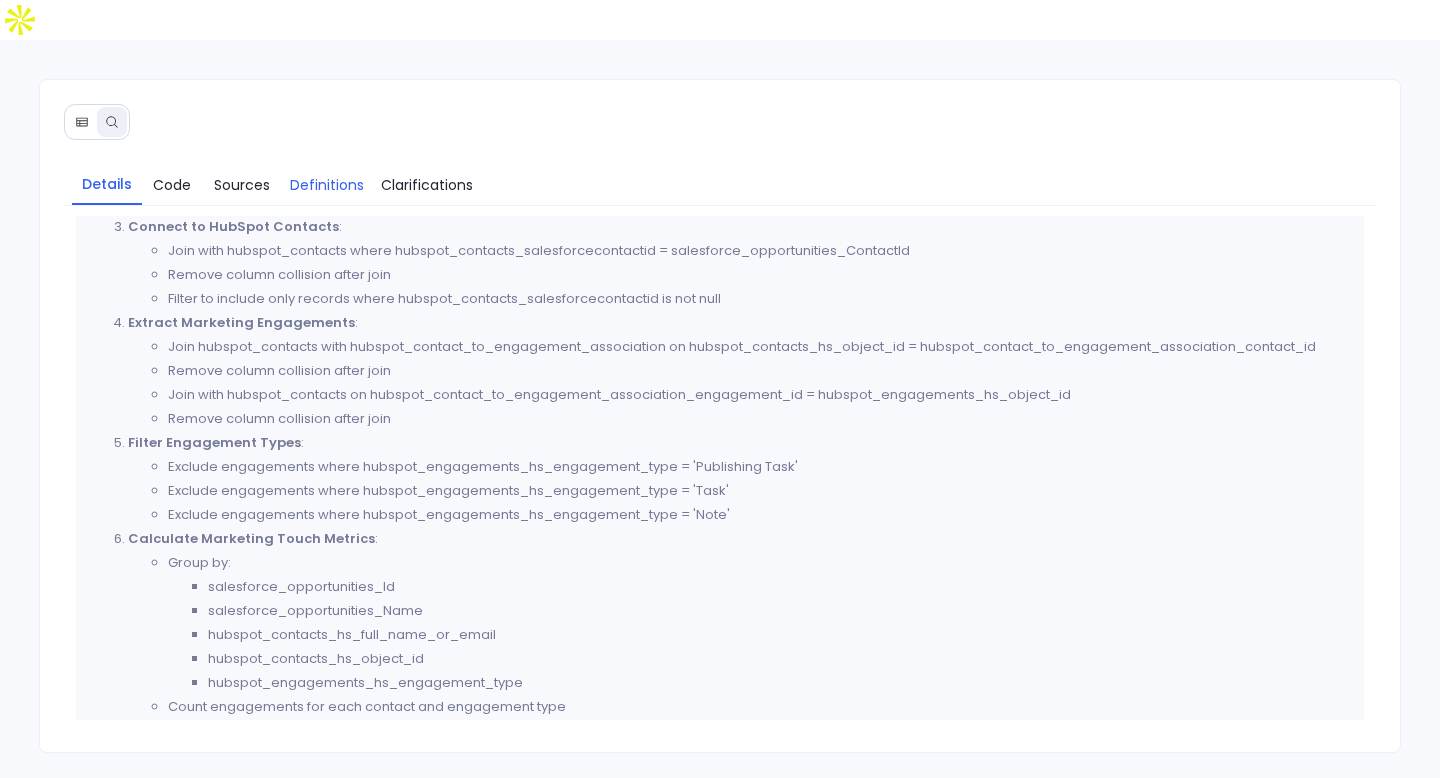 scroll, scrollTop: 944, scrollLeft: 0, axis: vertical 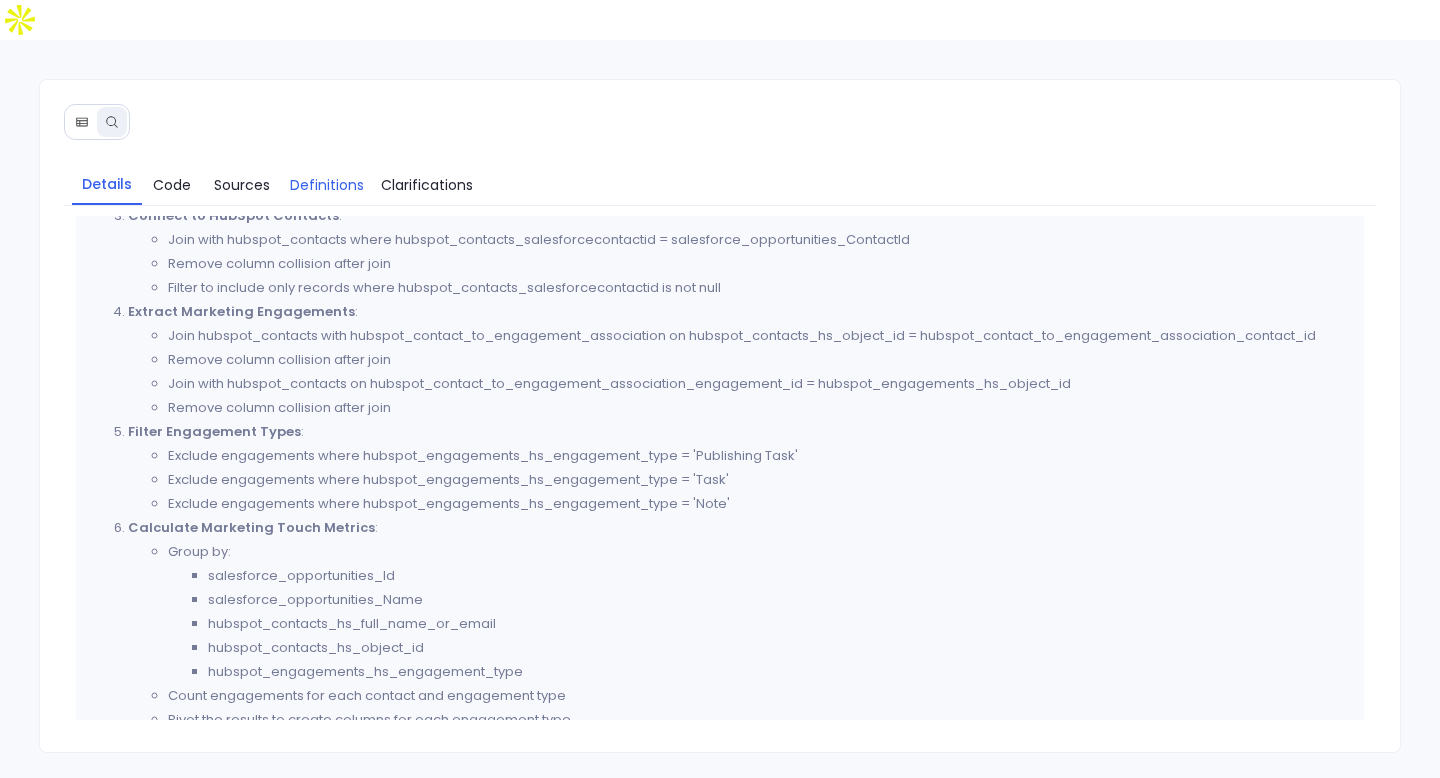 click on "Definitions" at bounding box center (327, 185) 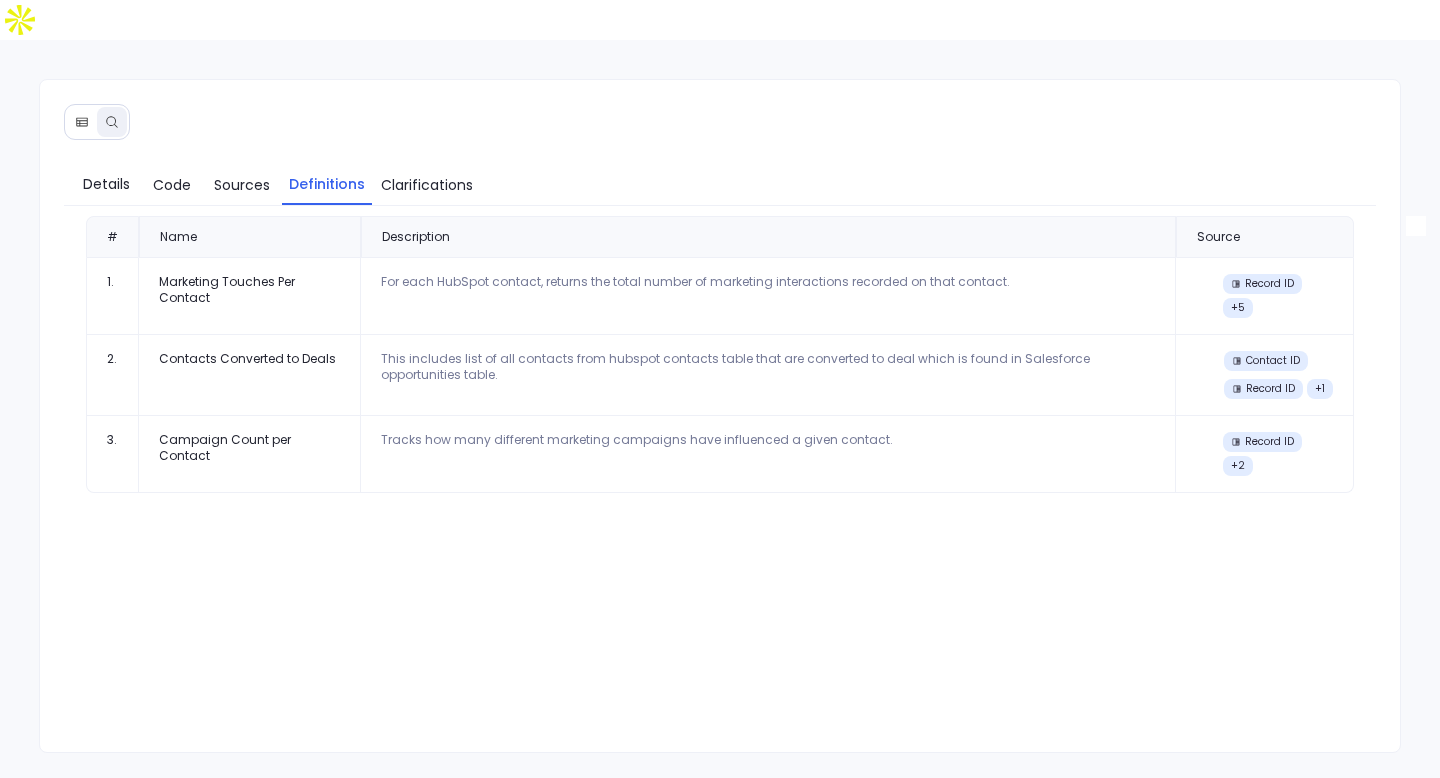 scroll, scrollTop: 0, scrollLeft: 0, axis: both 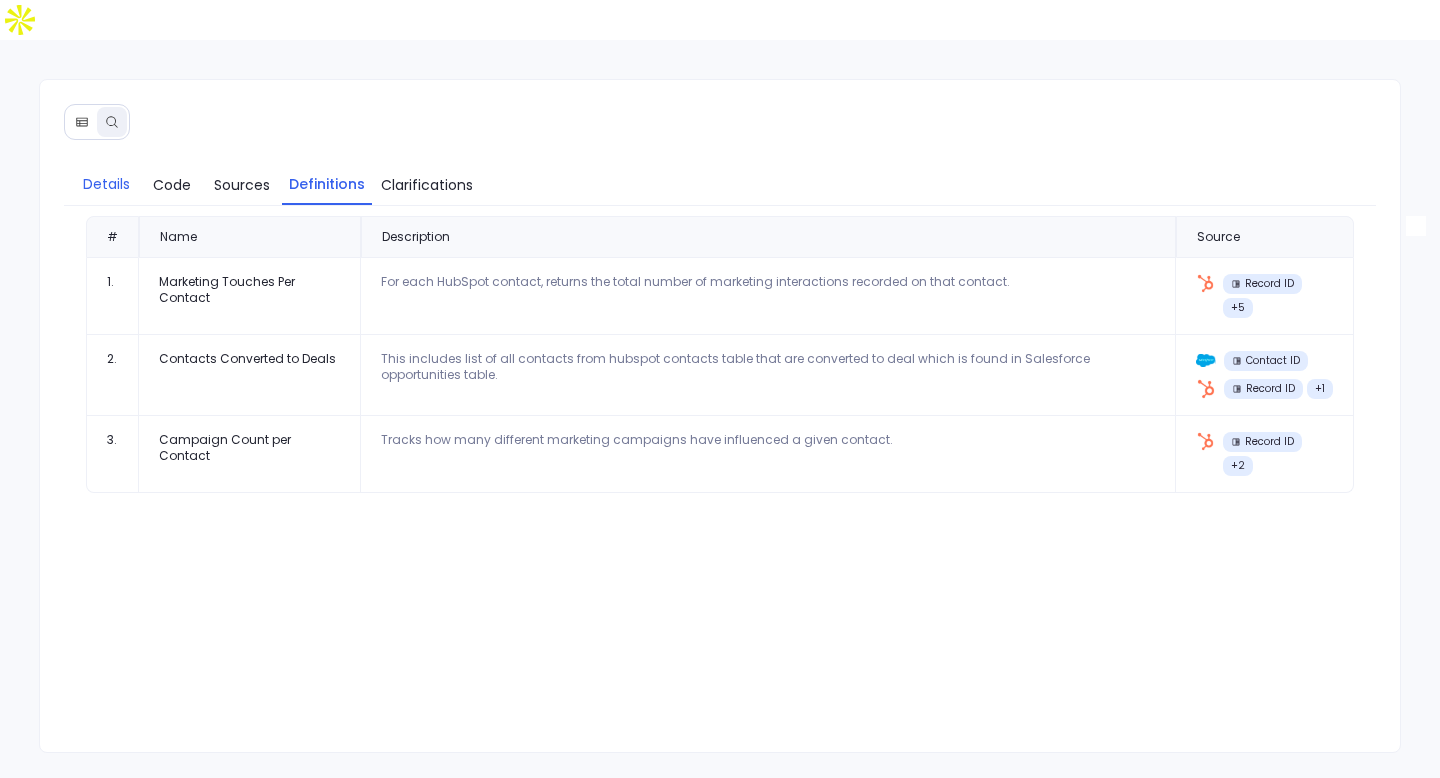 click on "Details" at bounding box center (106, 184) 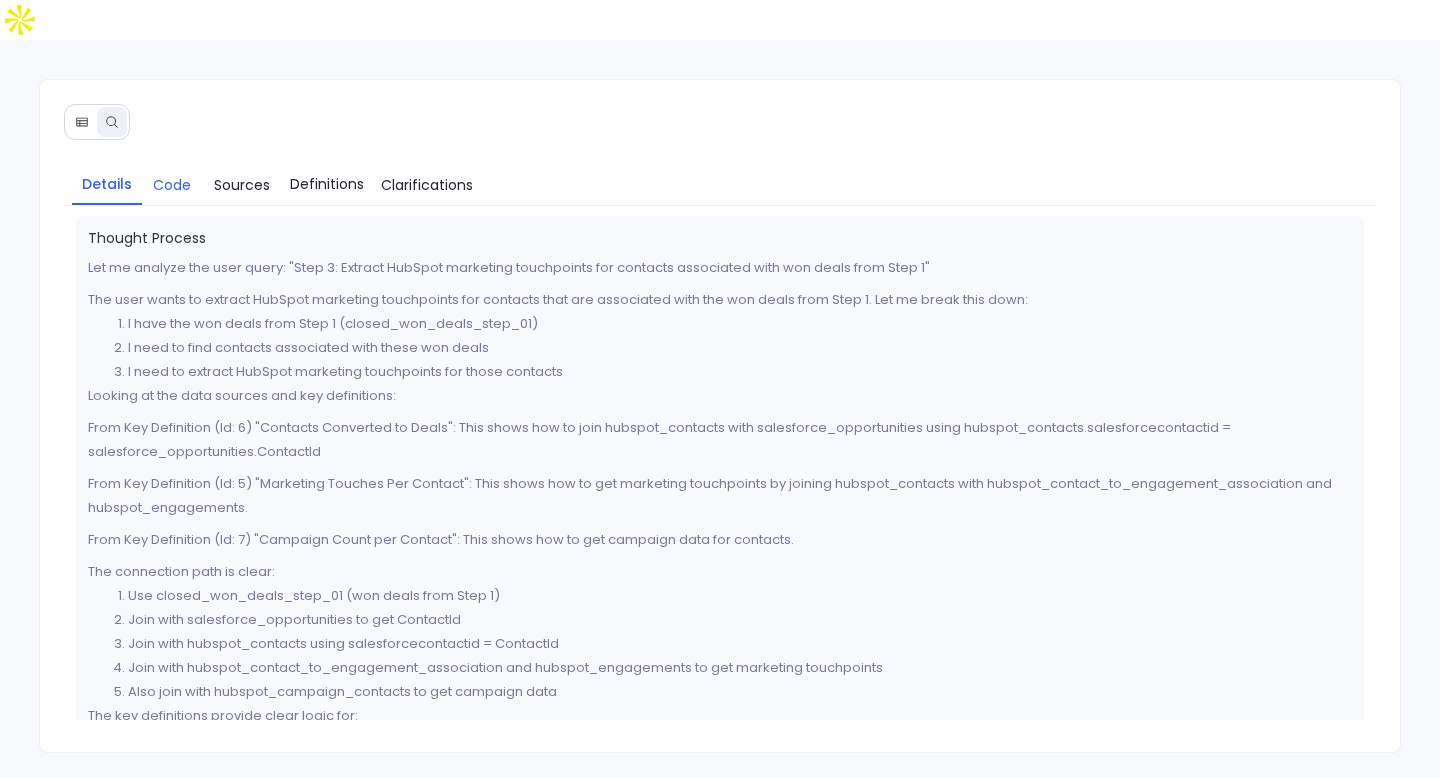 click on "Code" at bounding box center (172, 185) 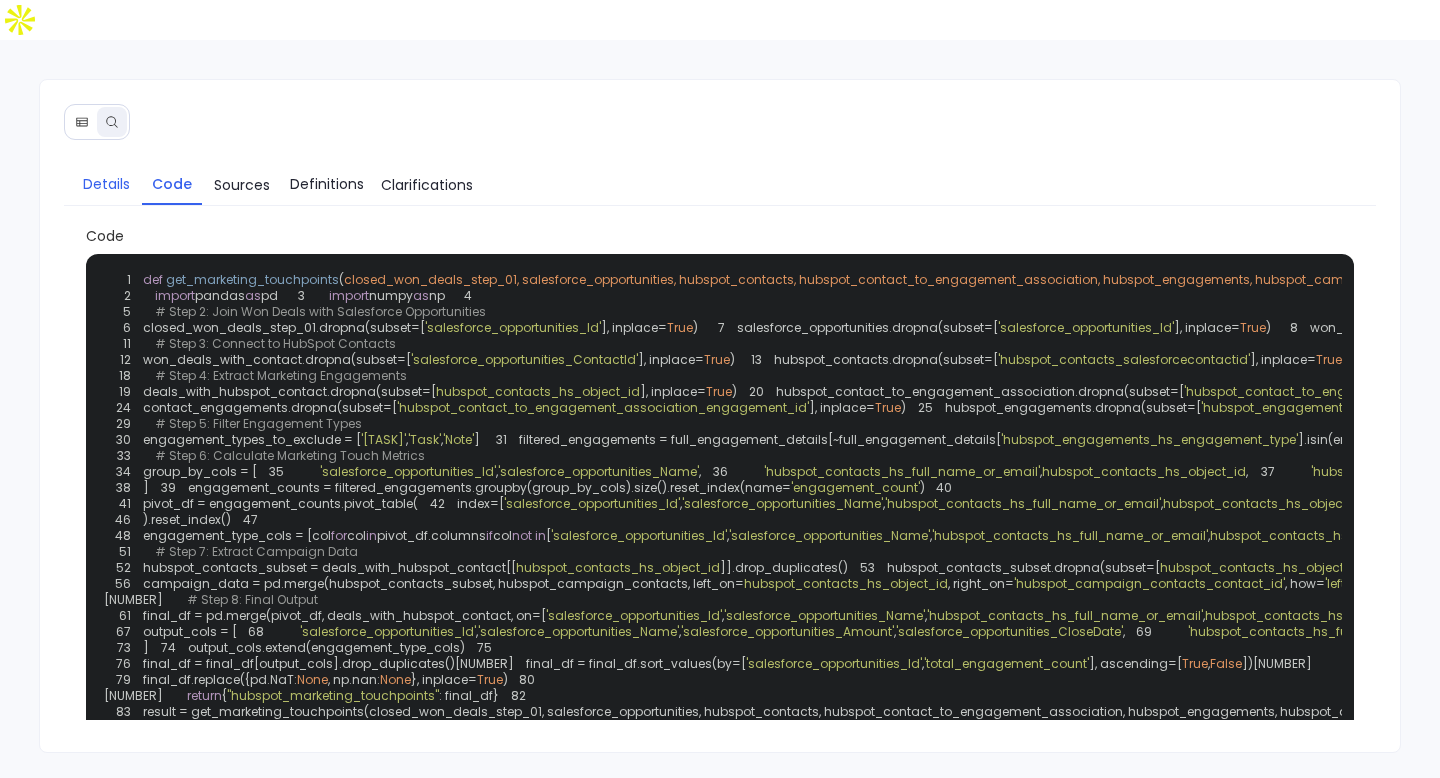 click on "Details" at bounding box center [106, 184] 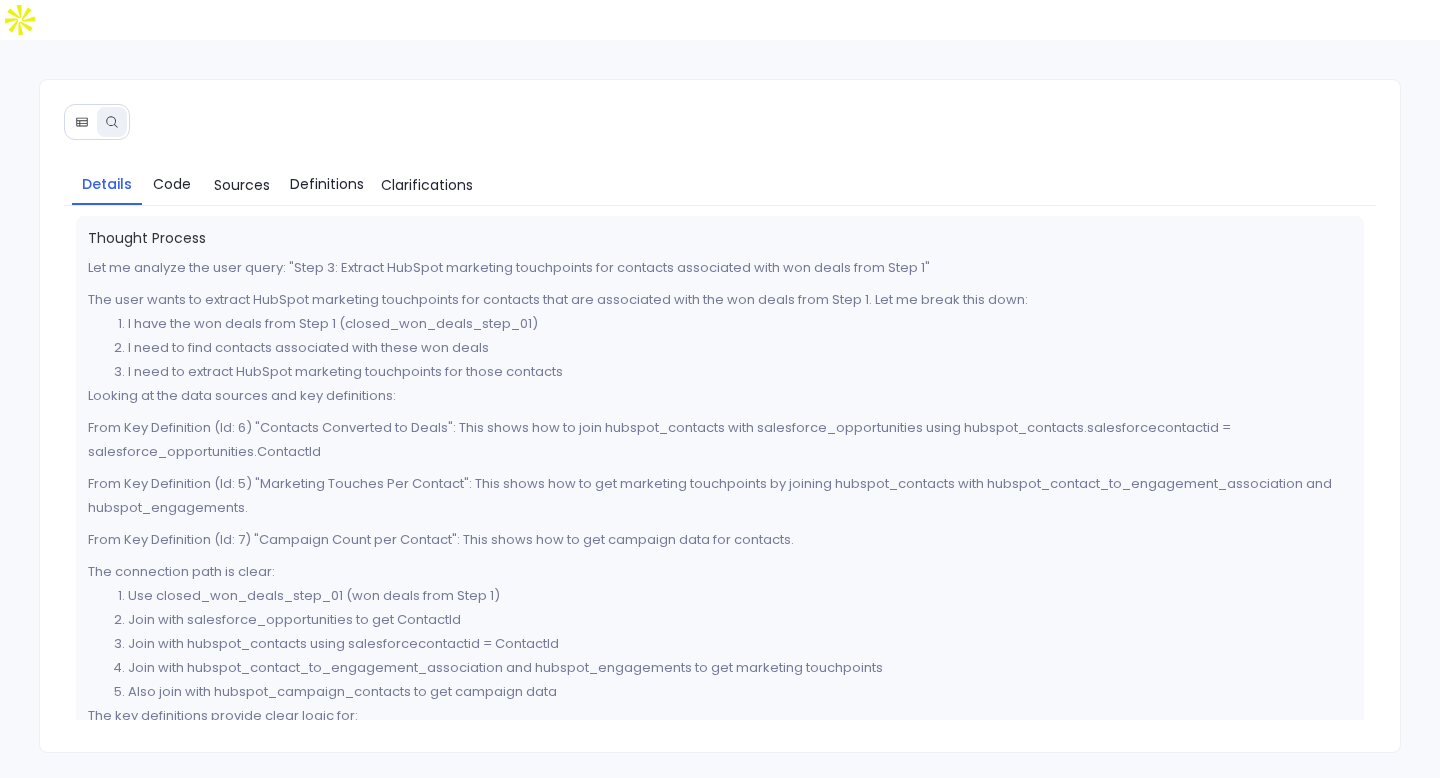 scroll, scrollTop: 0, scrollLeft: 0, axis: both 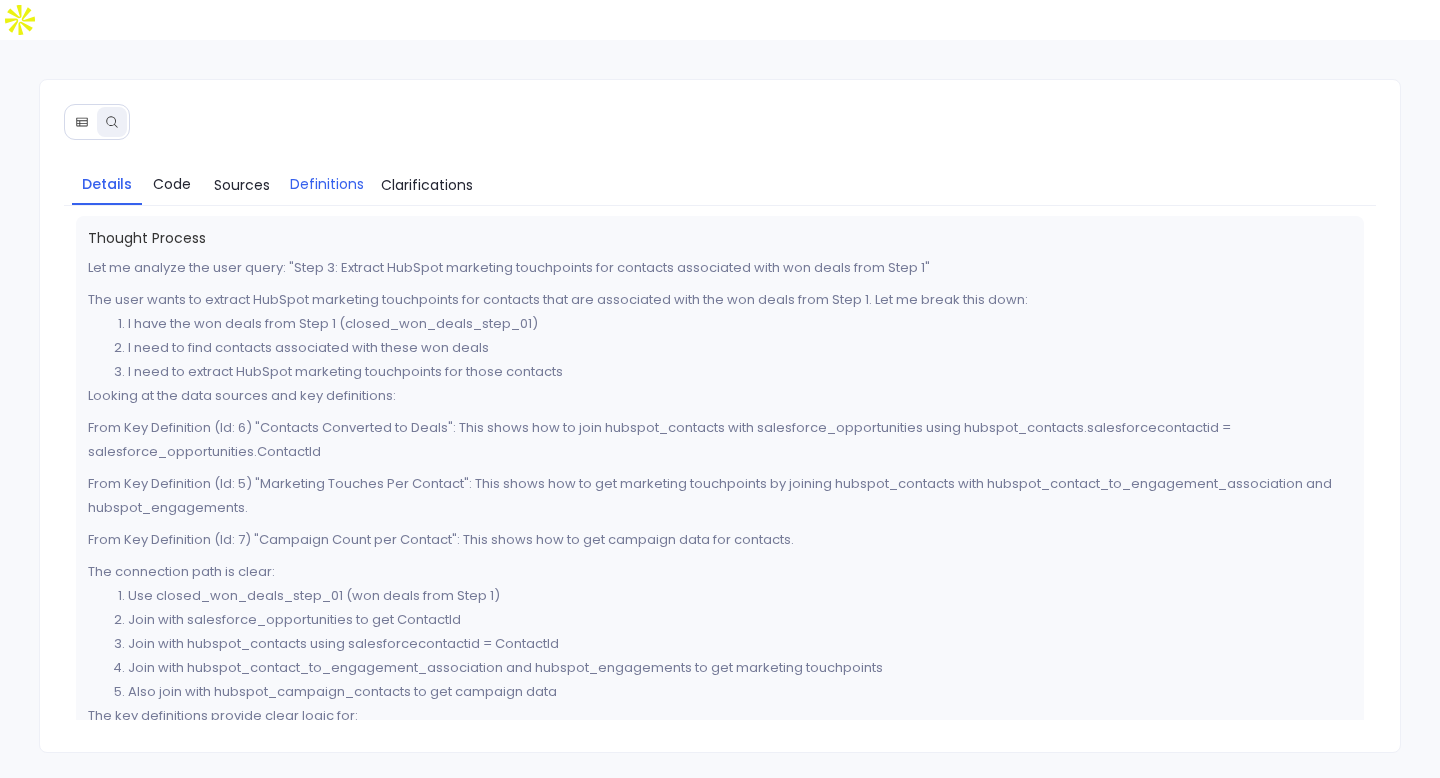 click on "Definitions" at bounding box center [327, 184] 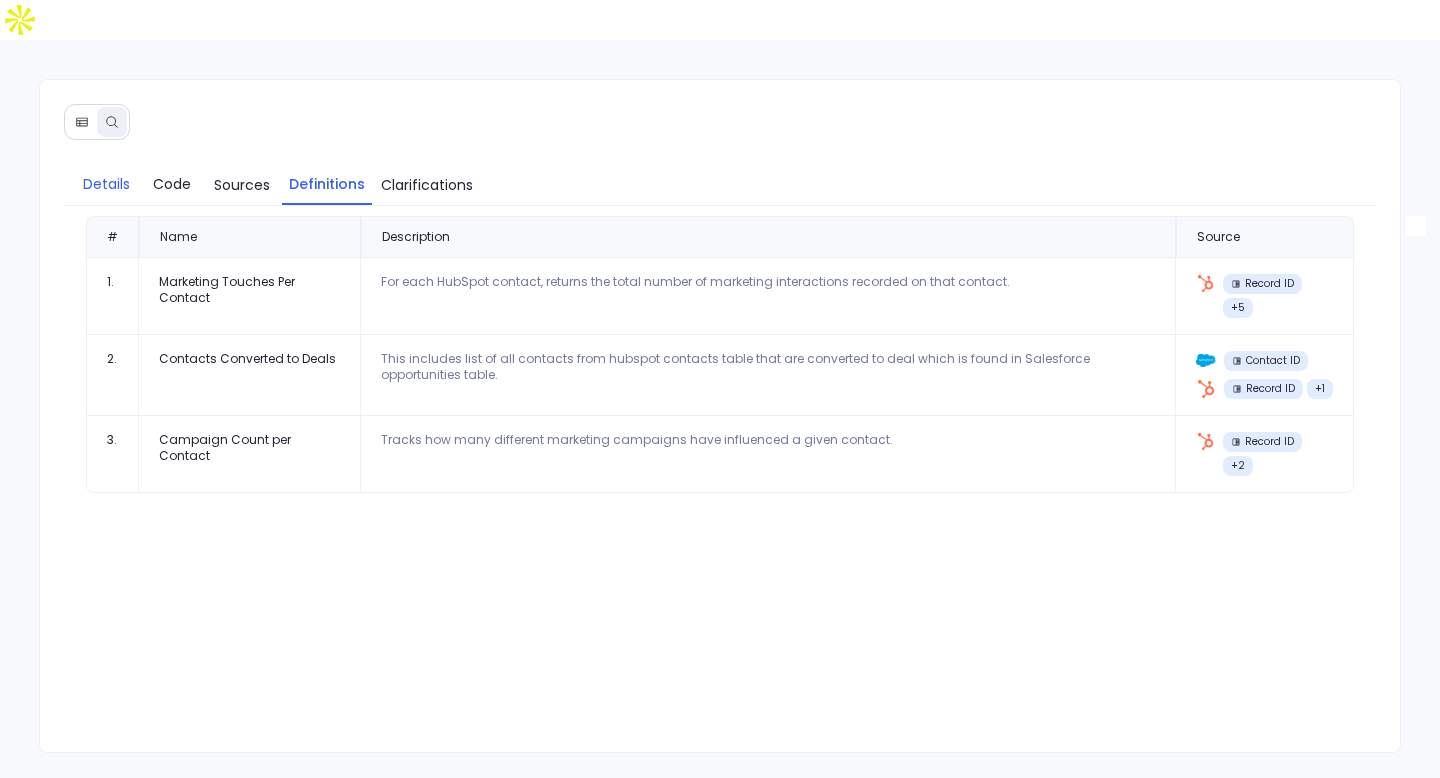 click on "Details" at bounding box center [107, 184] 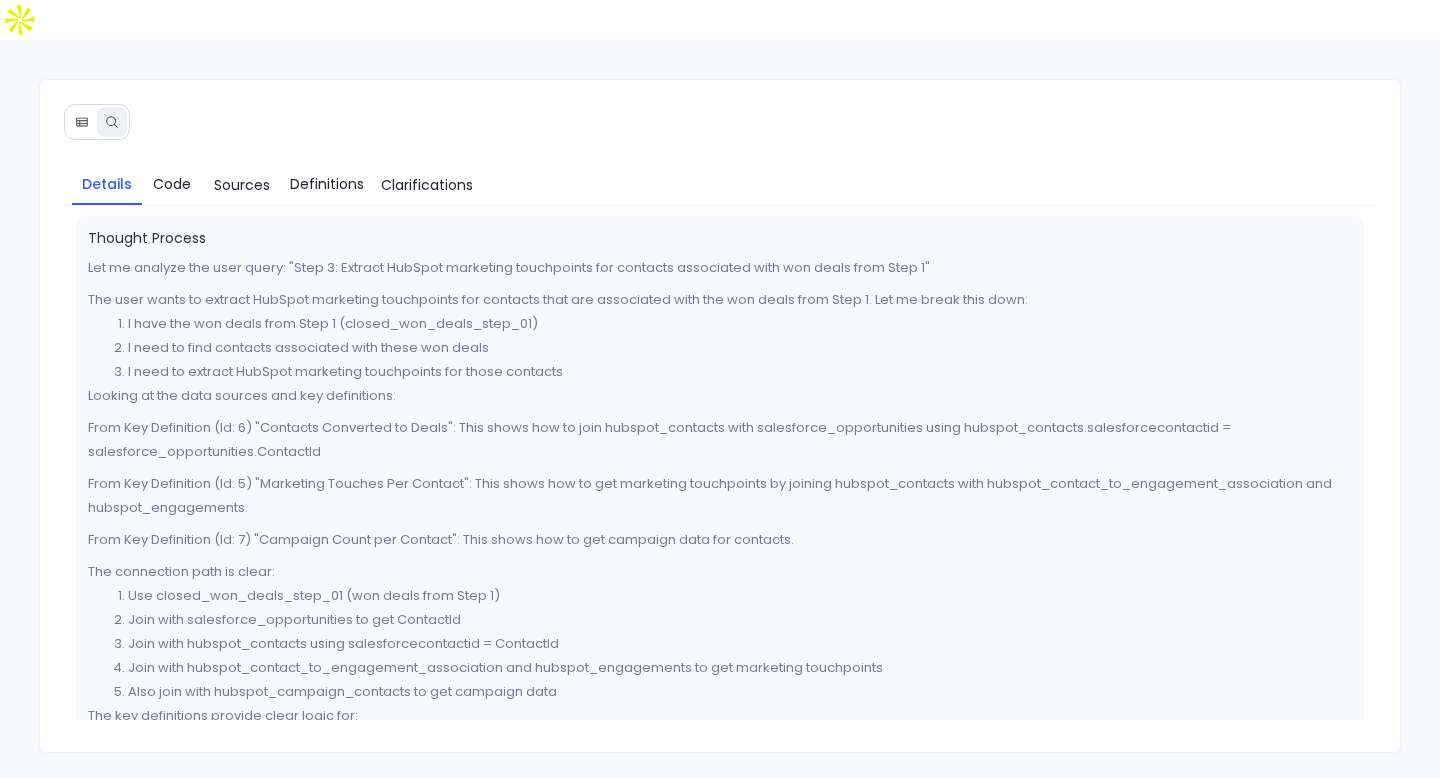 click at bounding box center [82, 122] 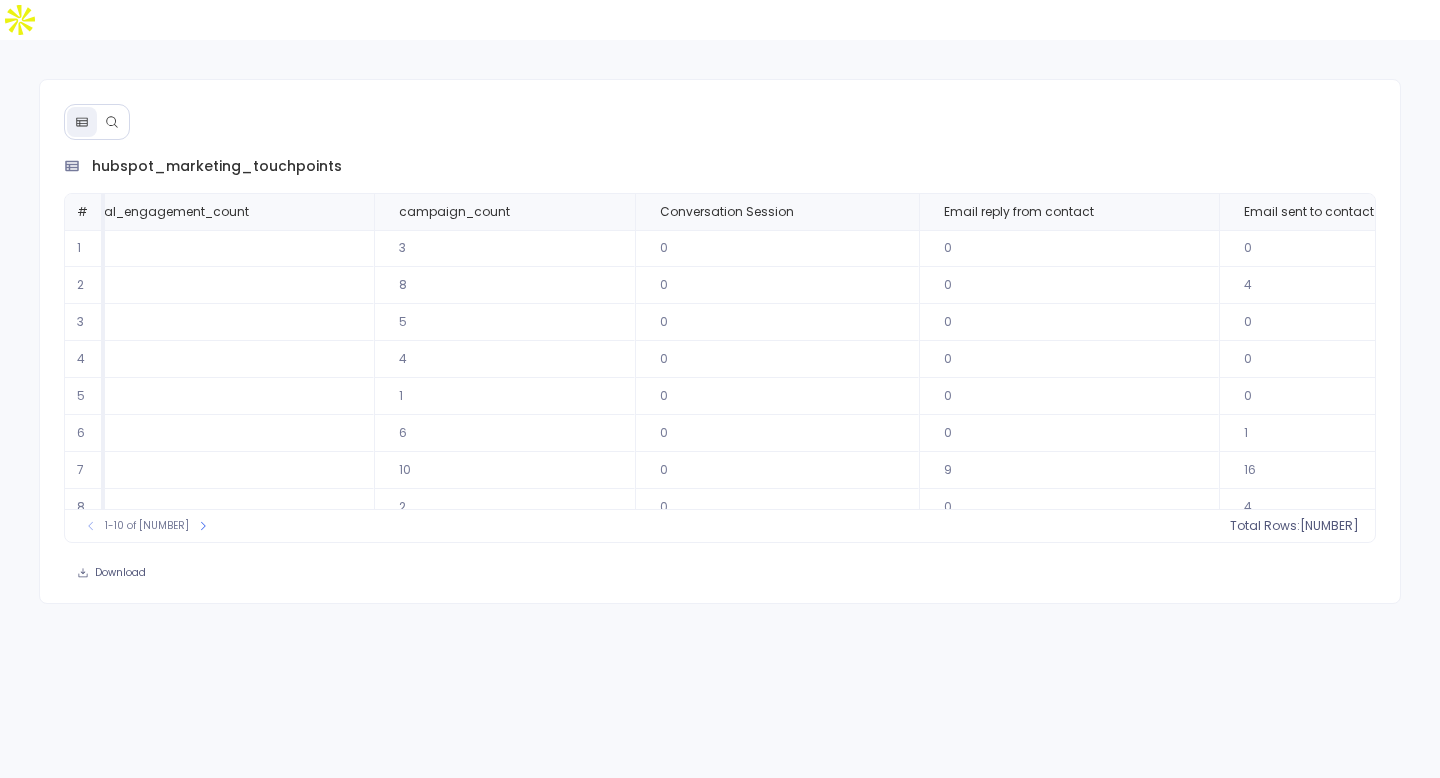scroll, scrollTop: 0, scrollLeft: 4679, axis: horizontal 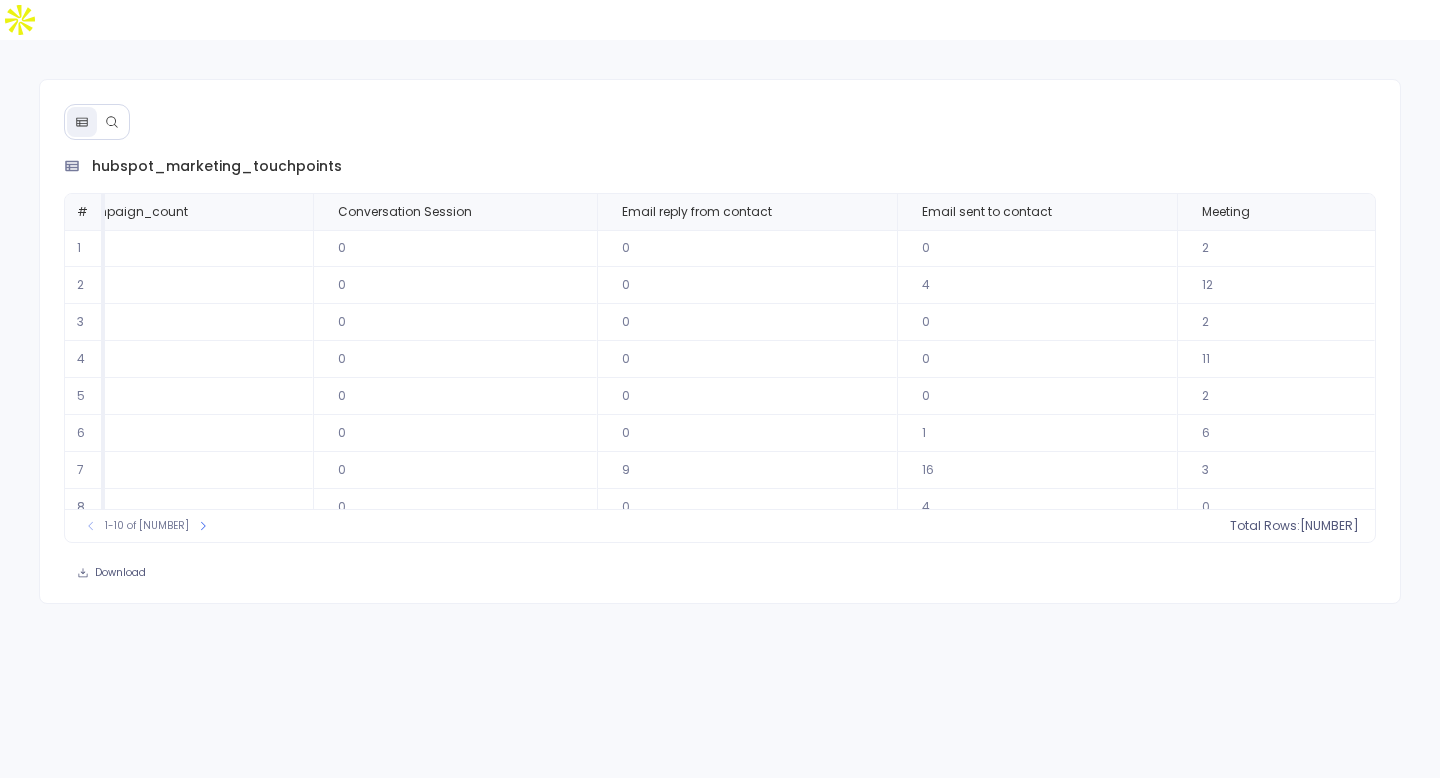 click at bounding box center (112, 122) 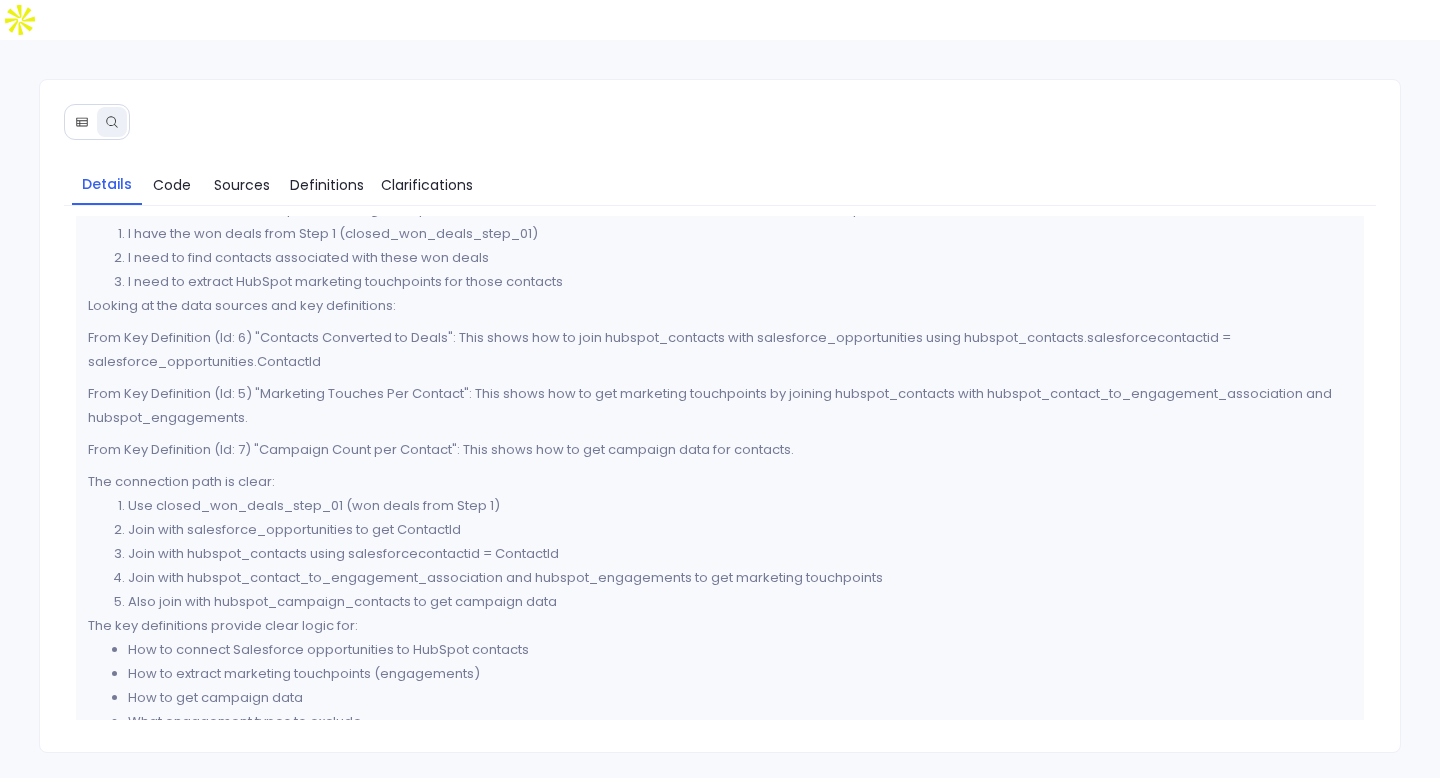 scroll, scrollTop: 102, scrollLeft: 0, axis: vertical 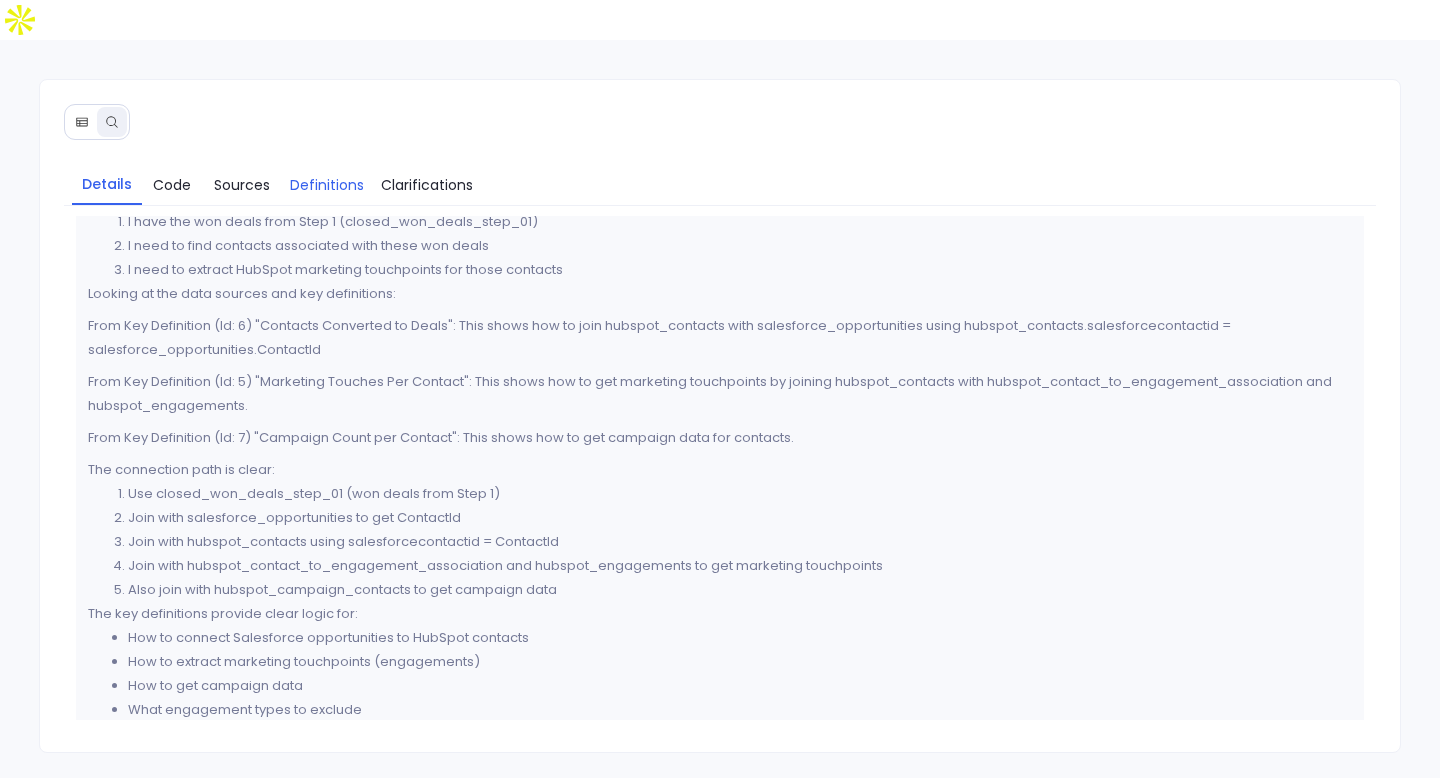 click on "Definitions" at bounding box center [327, 185] 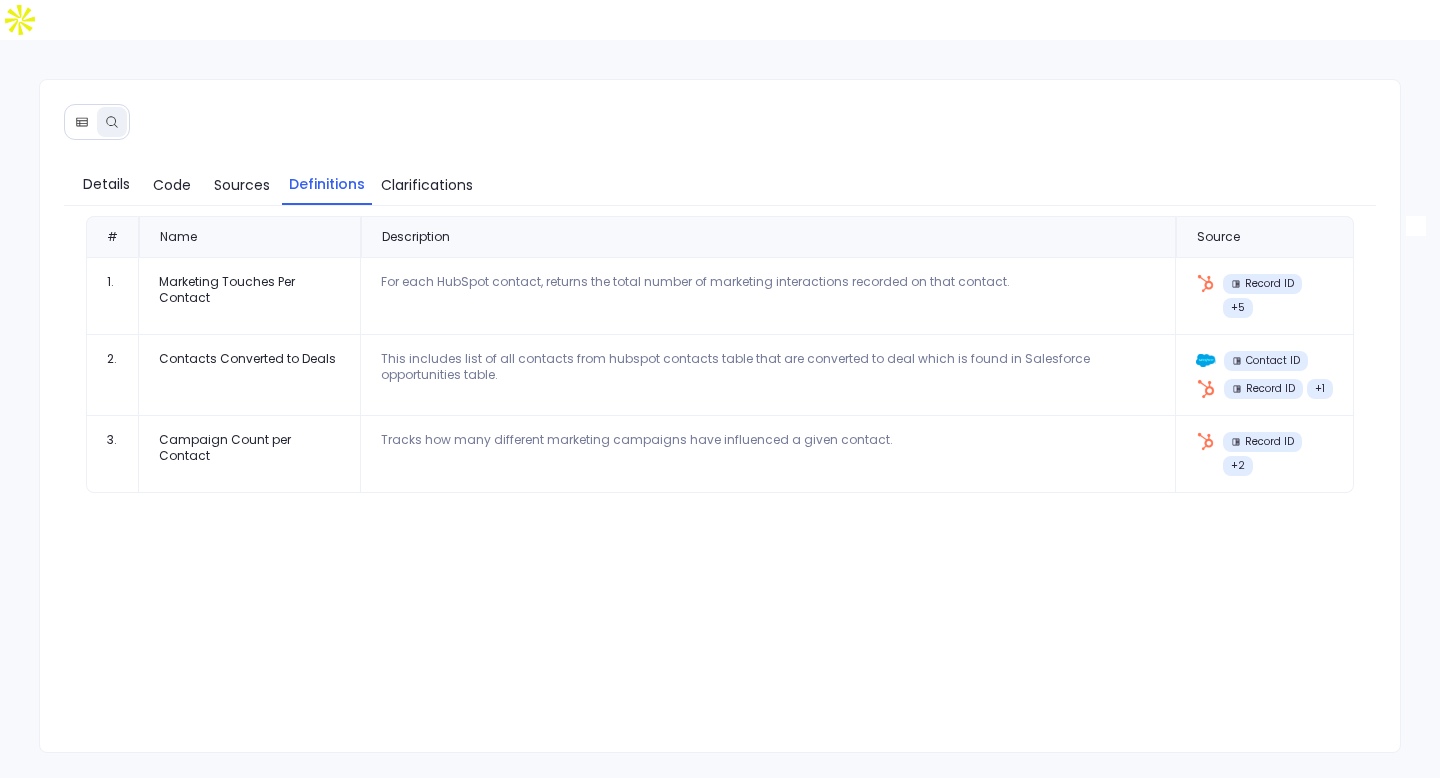 scroll, scrollTop: 0, scrollLeft: 0, axis: both 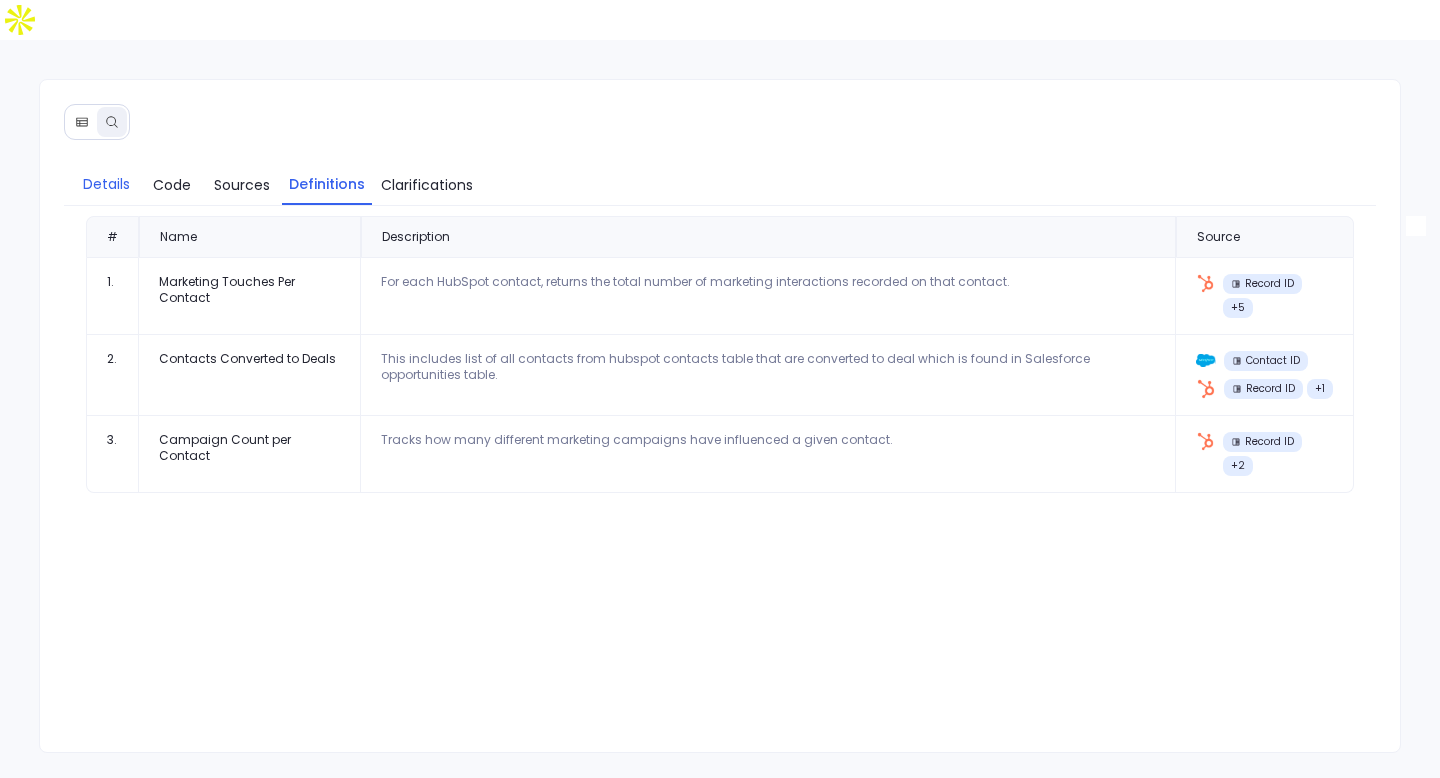 click on "Details" at bounding box center (106, 184) 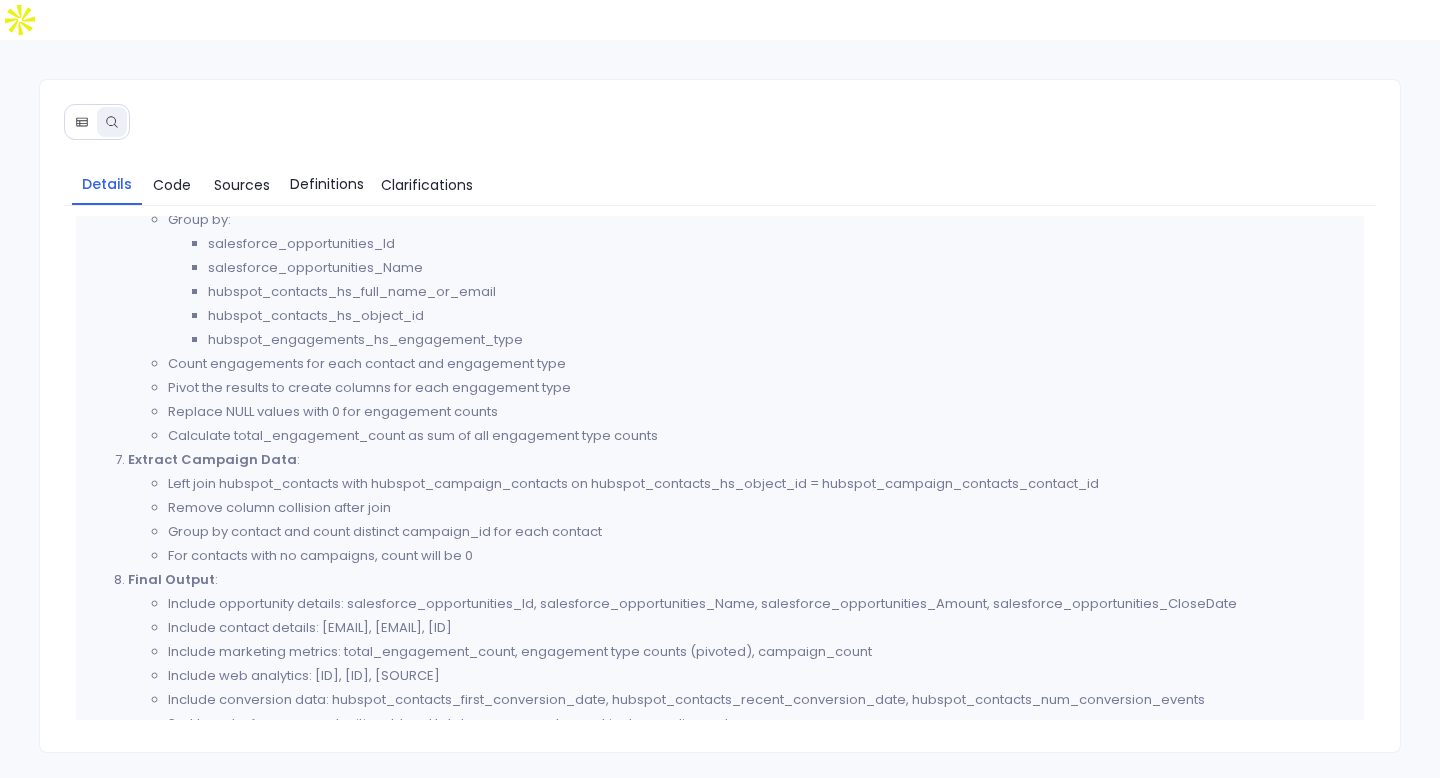 scroll, scrollTop: 1303, scrollLeft: 0, axis: vertical 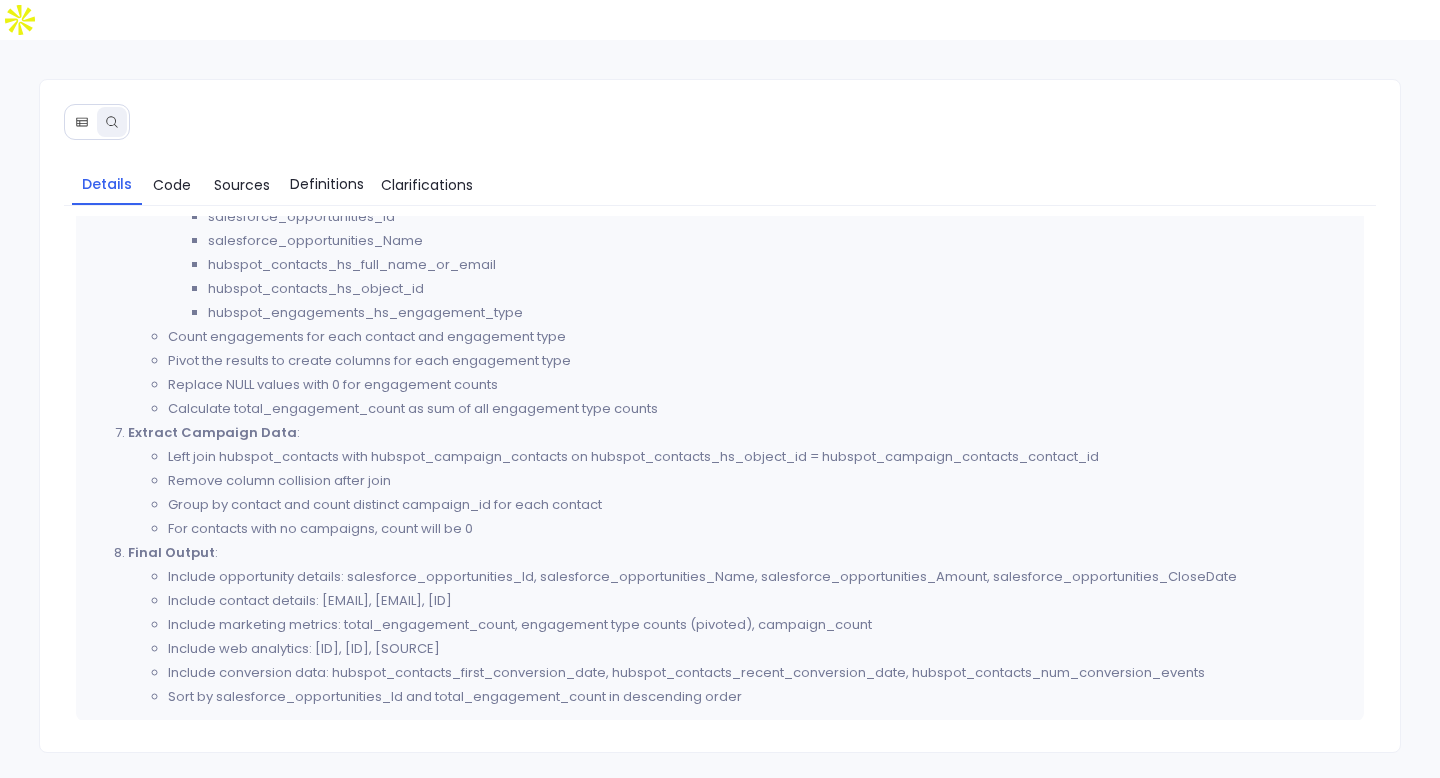 click 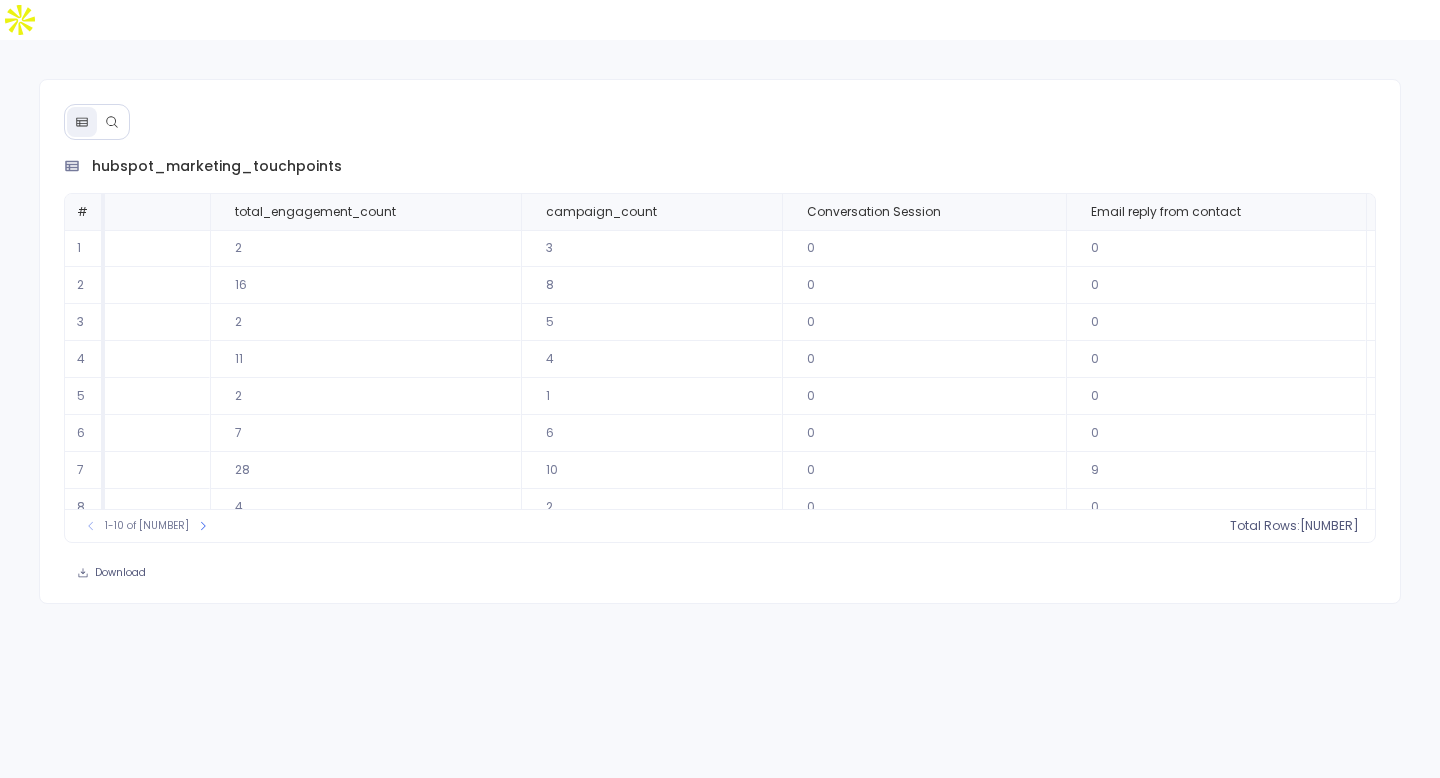 scroll, scrollTop: 0, scrollLeft: 4166, axis: horizontal 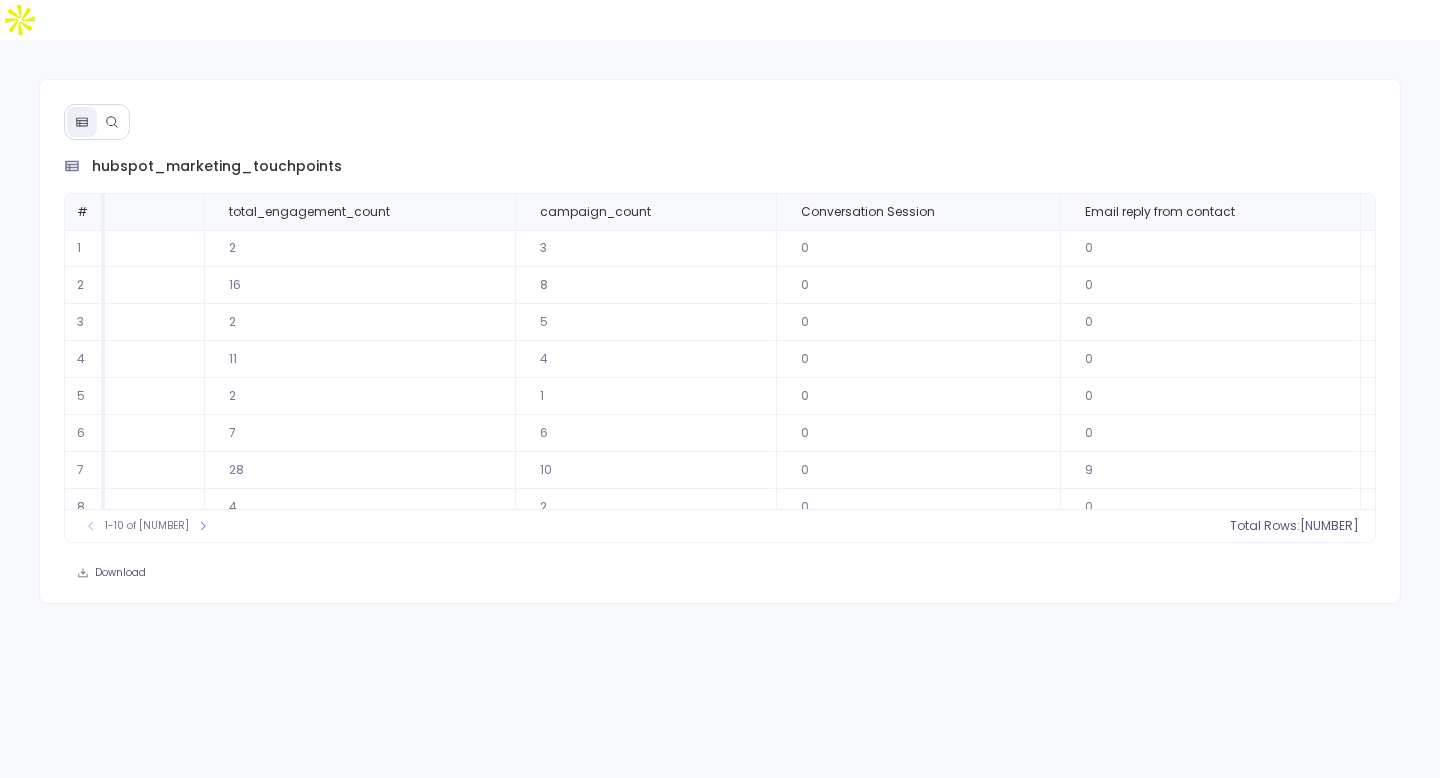 click on "0" at bounding box center [918, 285] 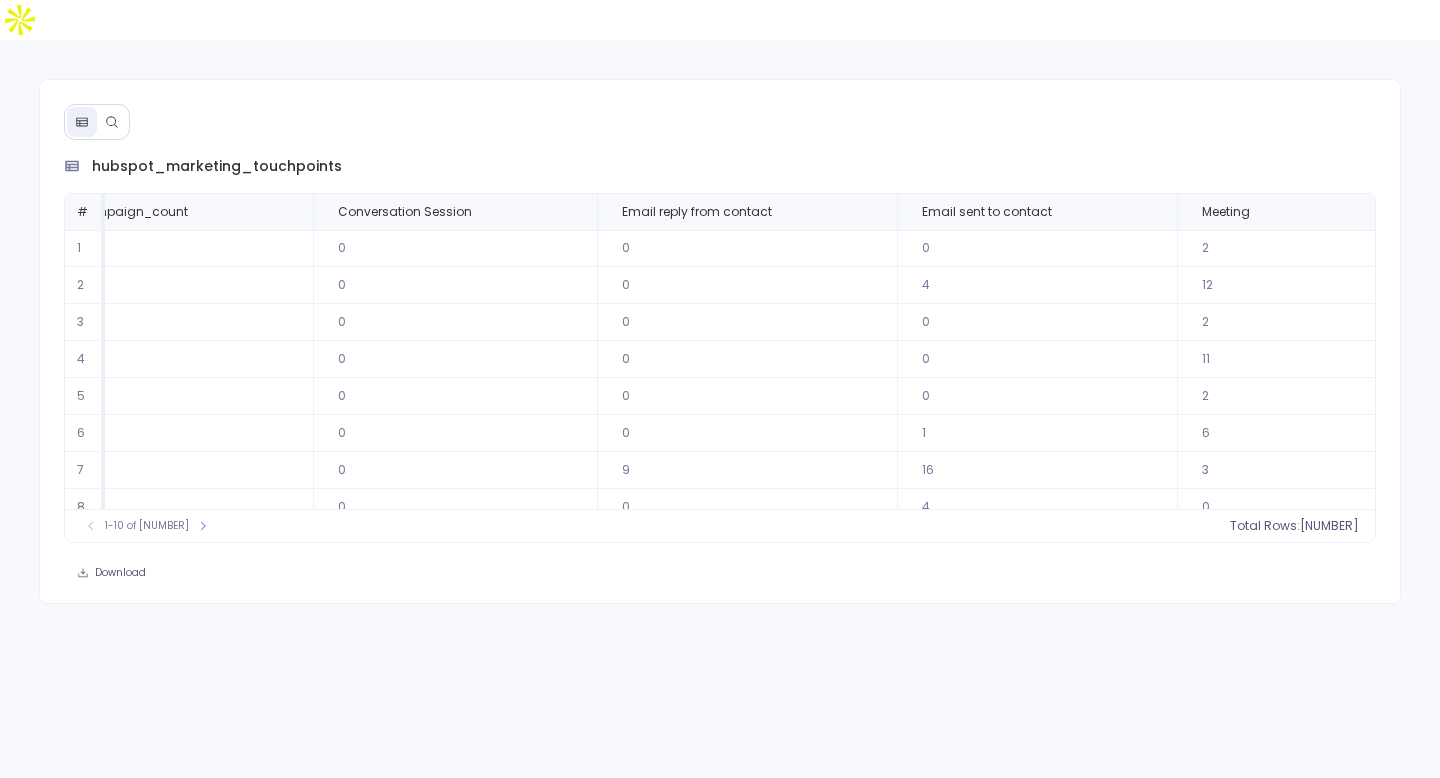 scroll, scrollTop: 0, scrollLeft: 4679, axis: horizontal 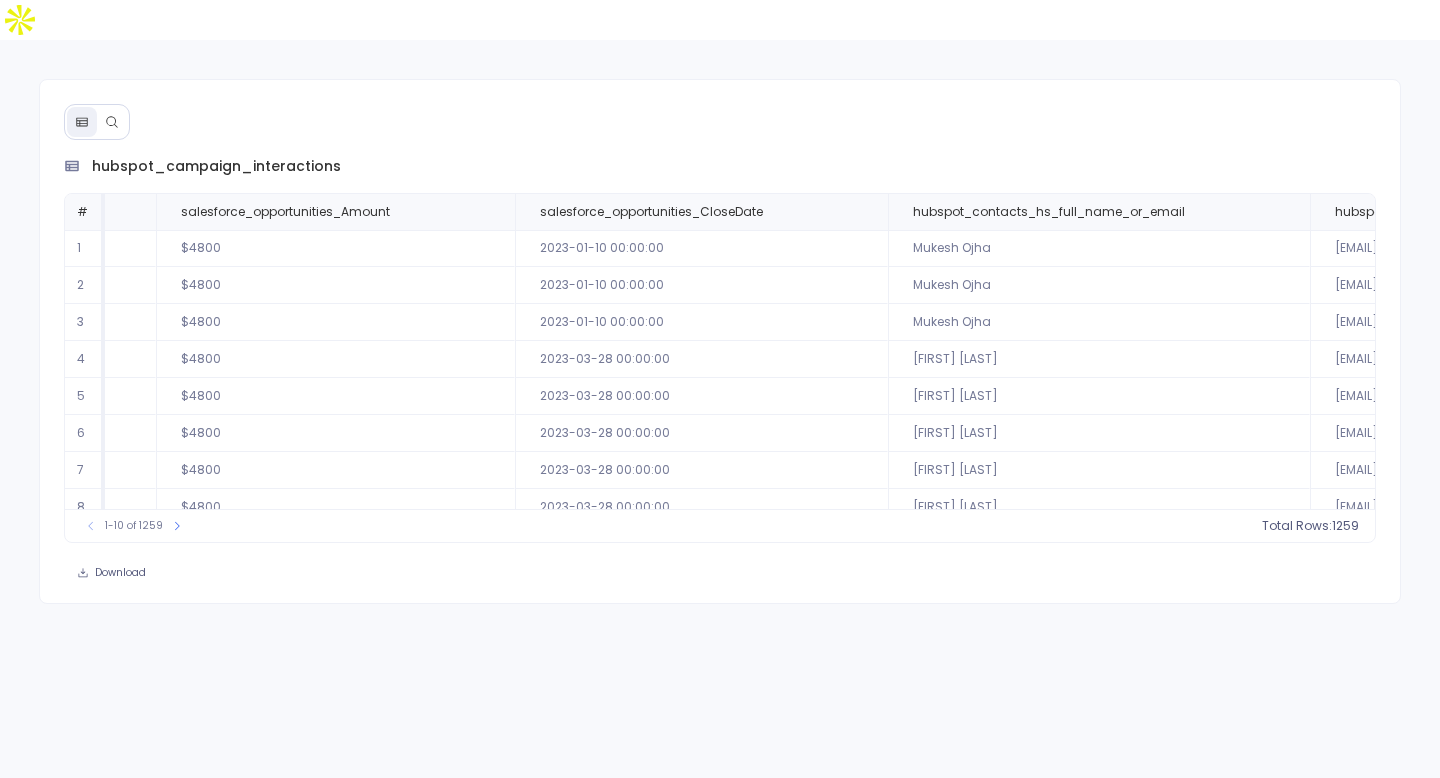 click at bounding box center (112, 122) 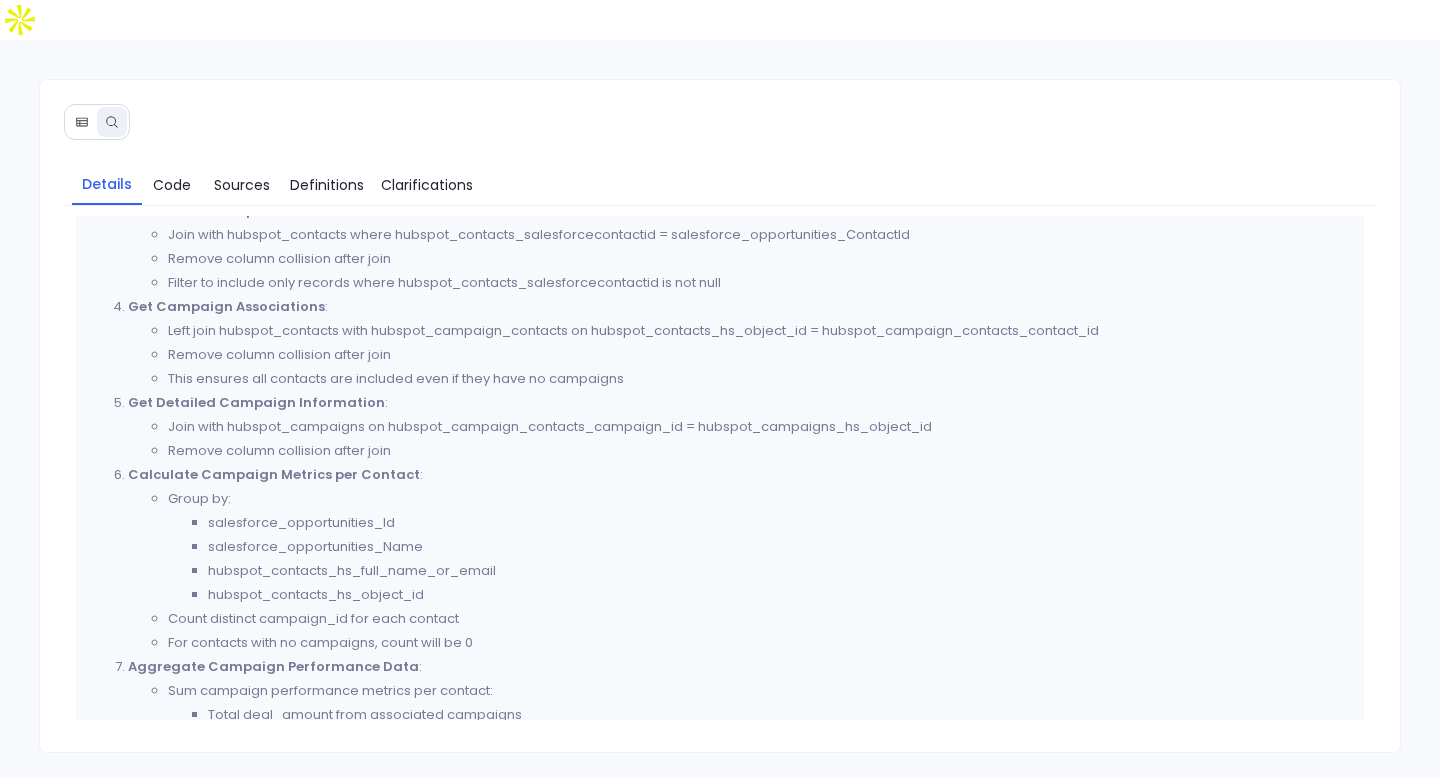 scroll, scrollTop: 923, scrollLeft: 0, axis: vertical 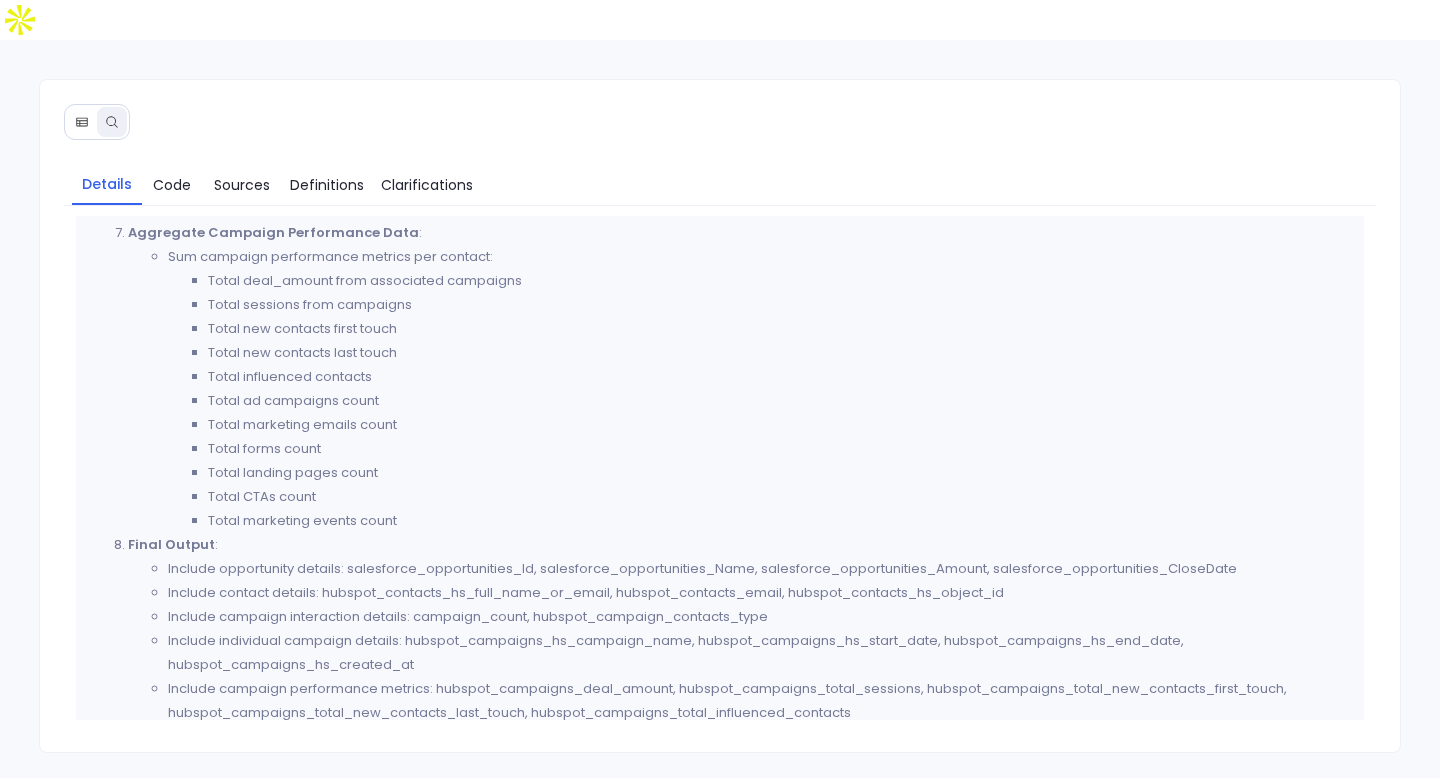 click 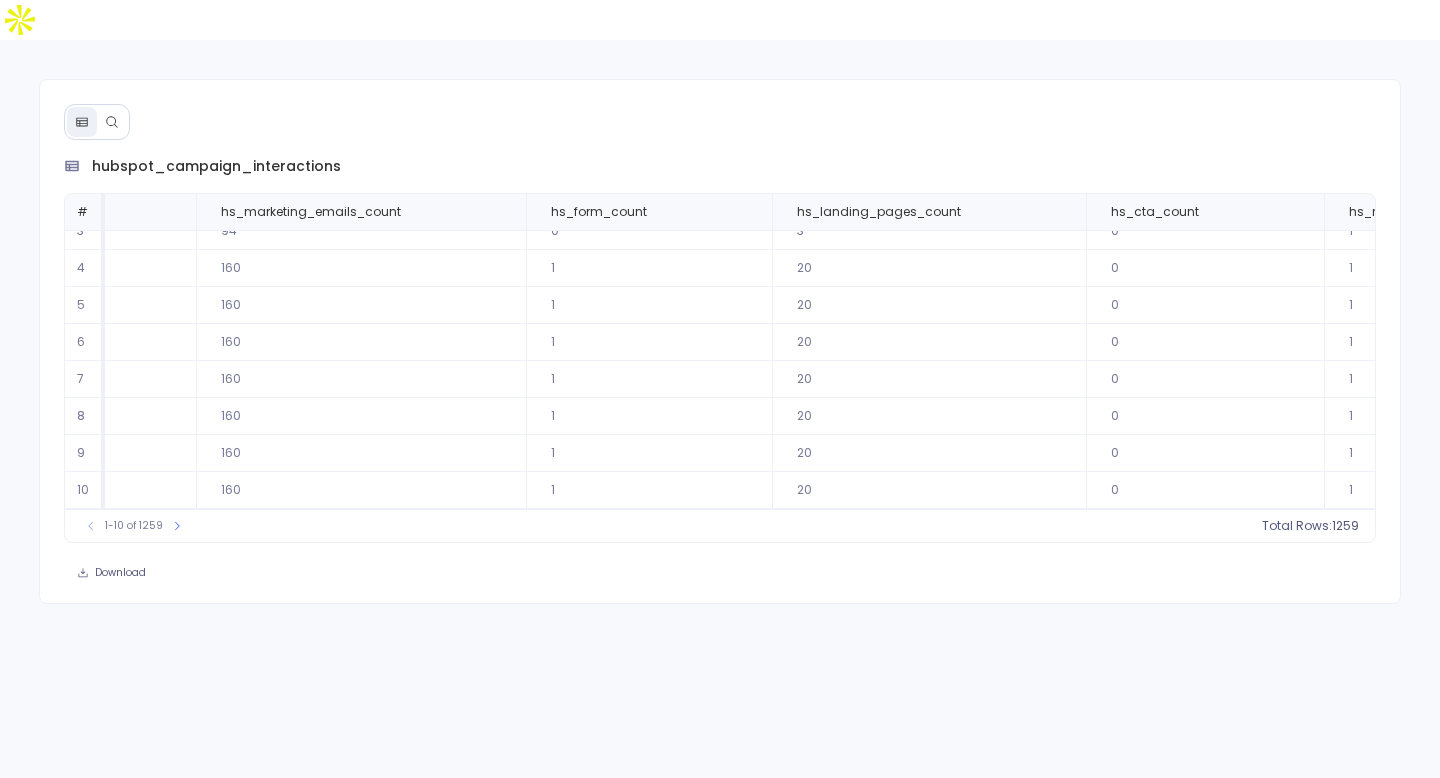 scroll, scrollTop: 96, scrollLeft: 5909, axis: both 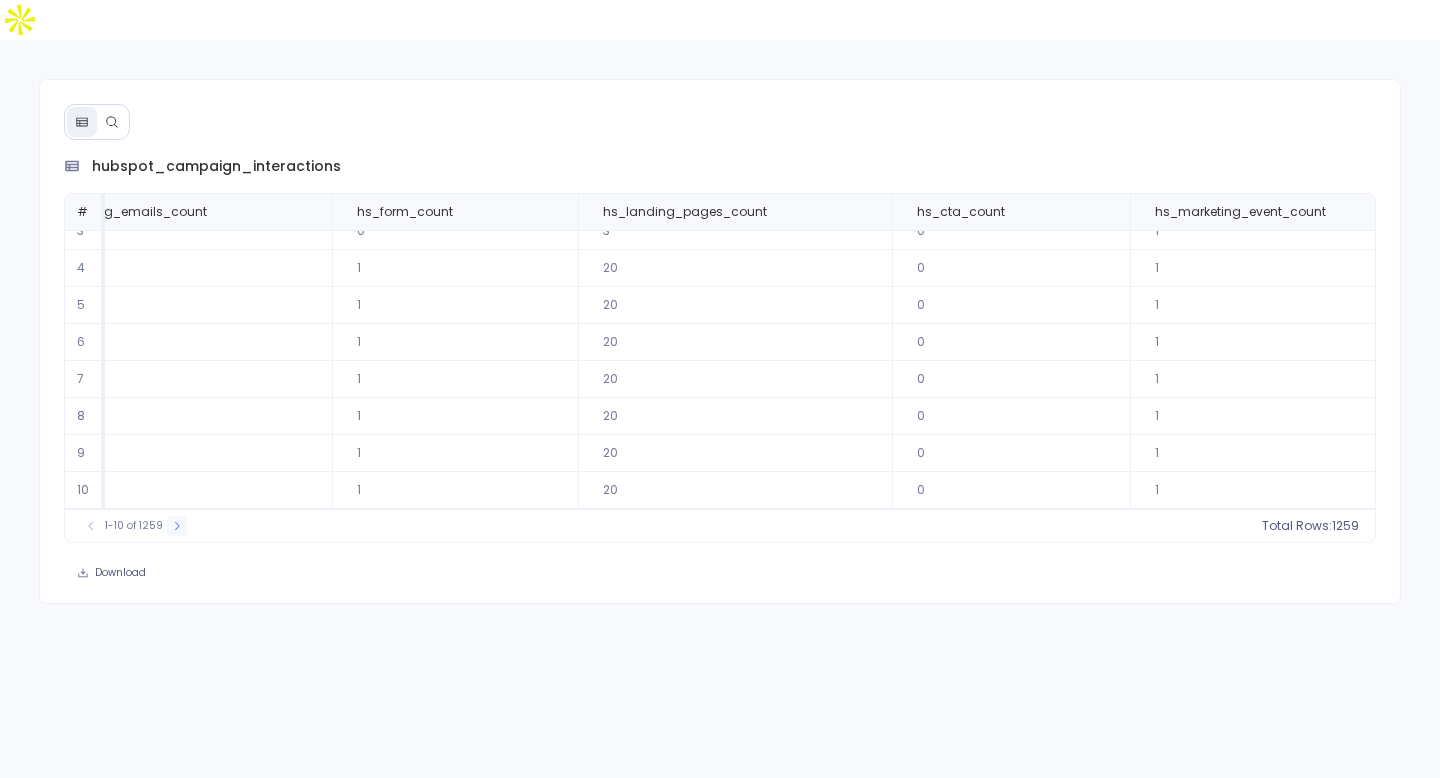 click 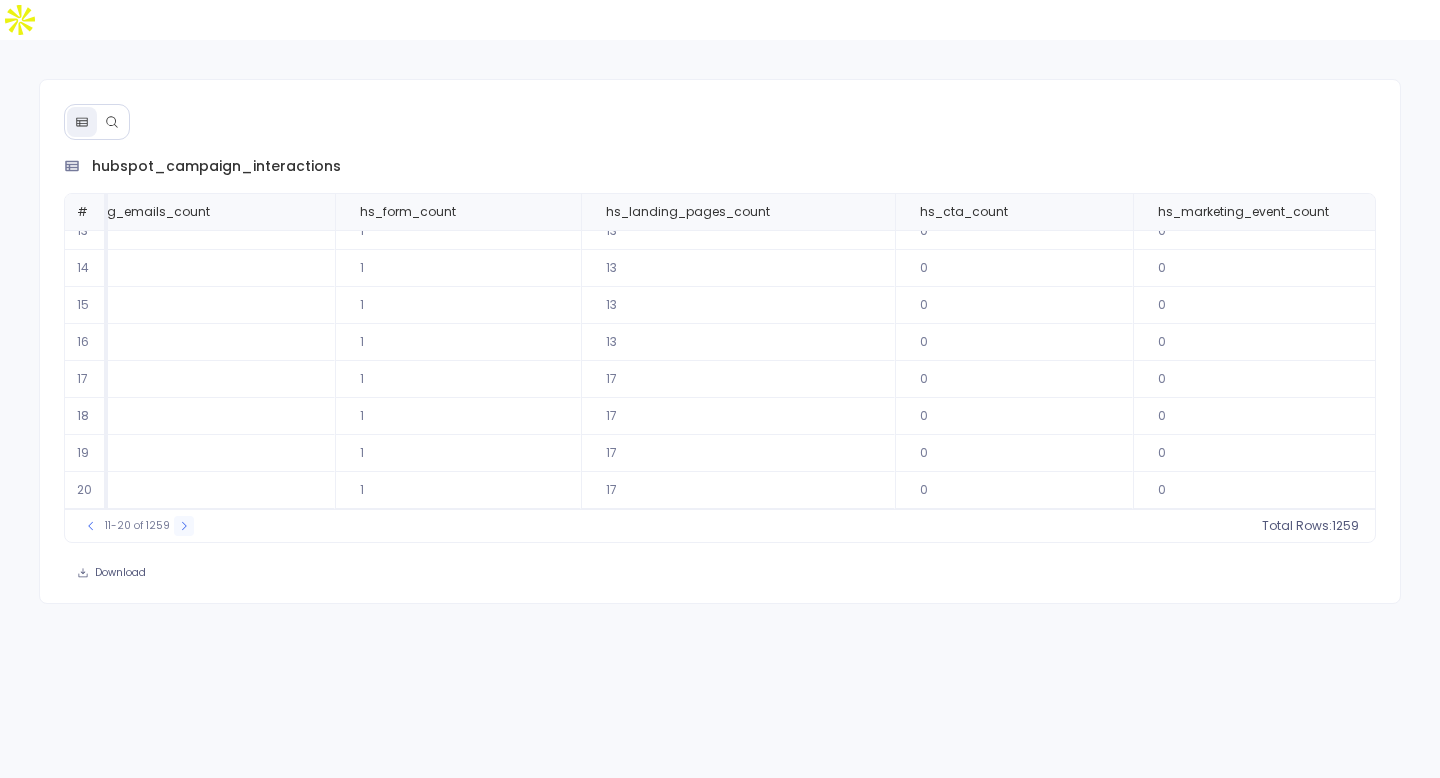 click 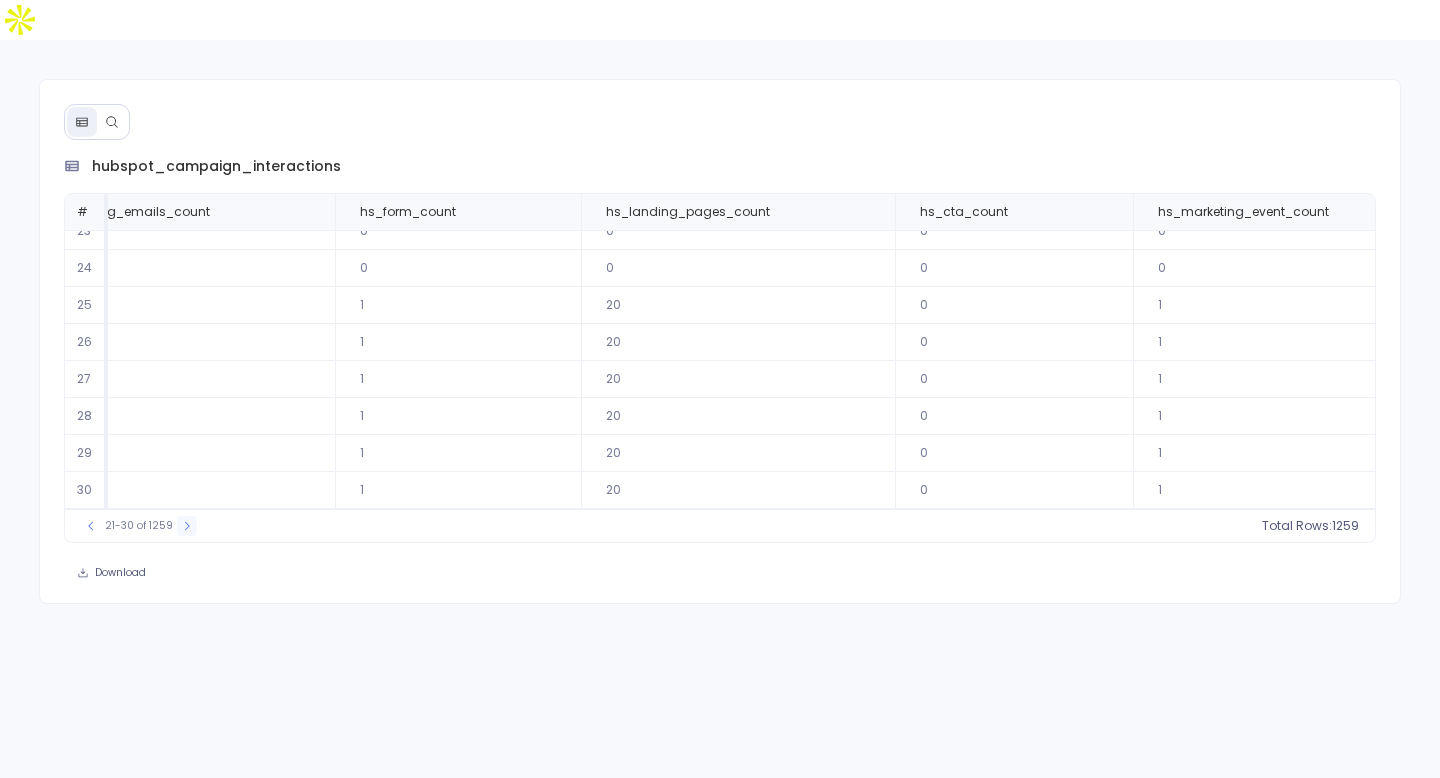 click at bounding box center [187, 526] 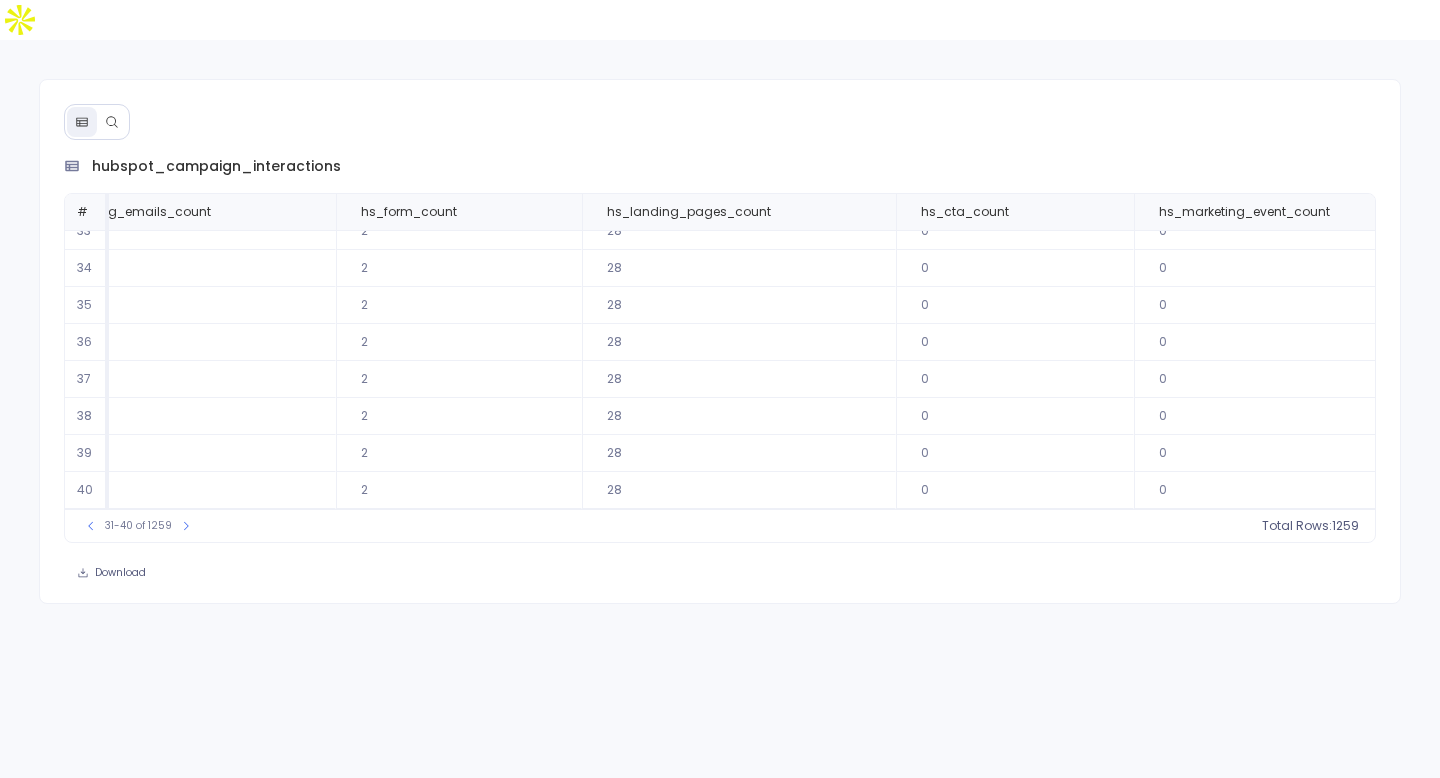 scroll, scrollTop: 96, scrollLeft: 5912, axis: both 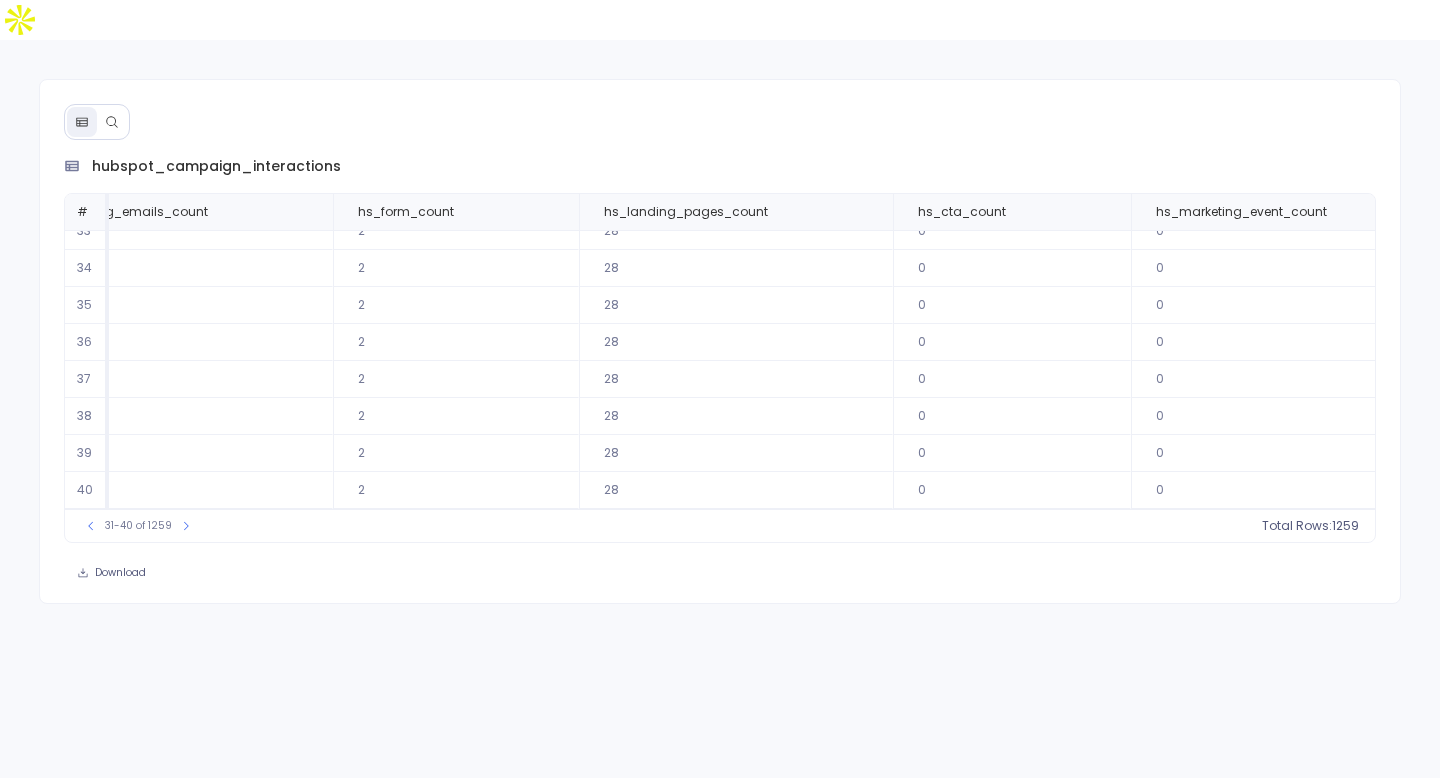click at bounding box center (112, 122) 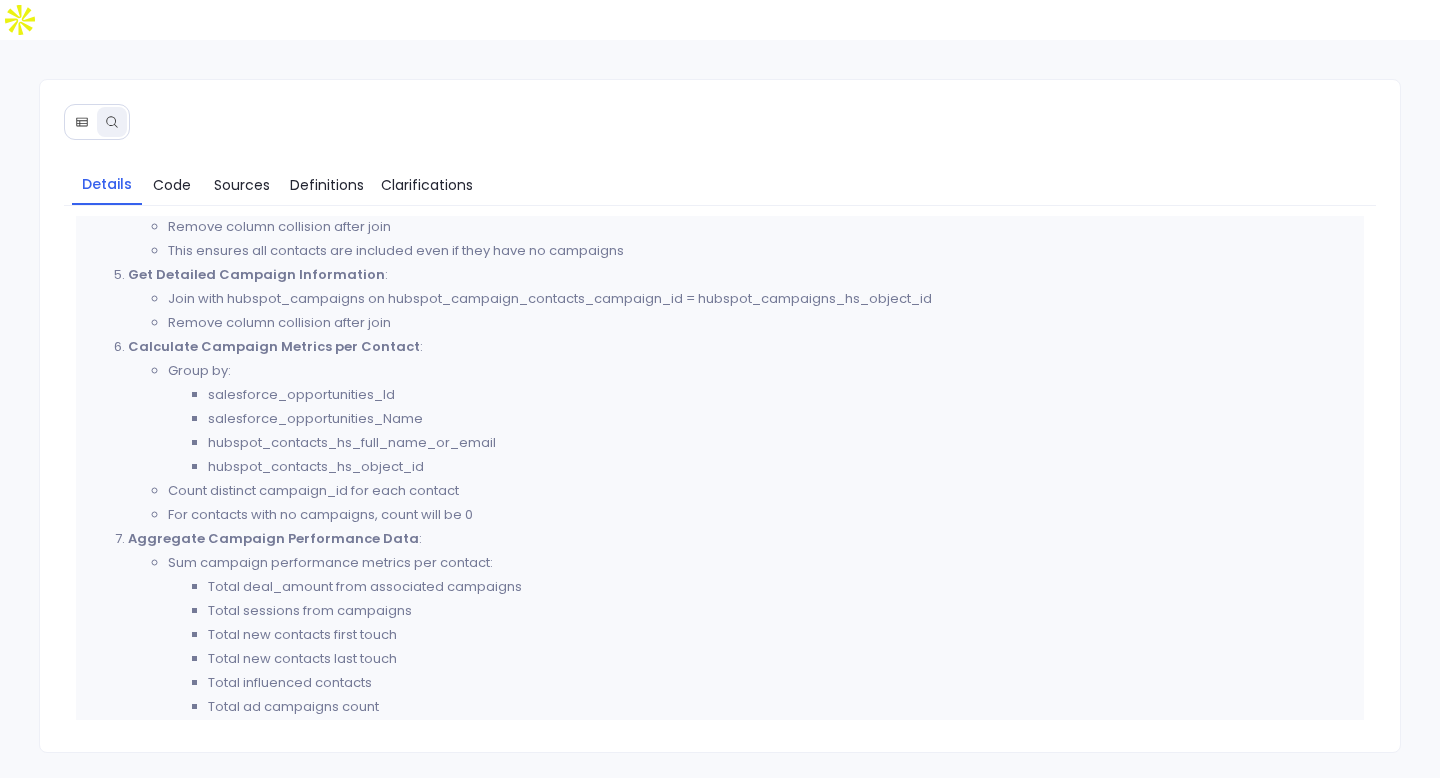 scroll, scrollTop: 781, scrollLeft: 0, axis: vertical 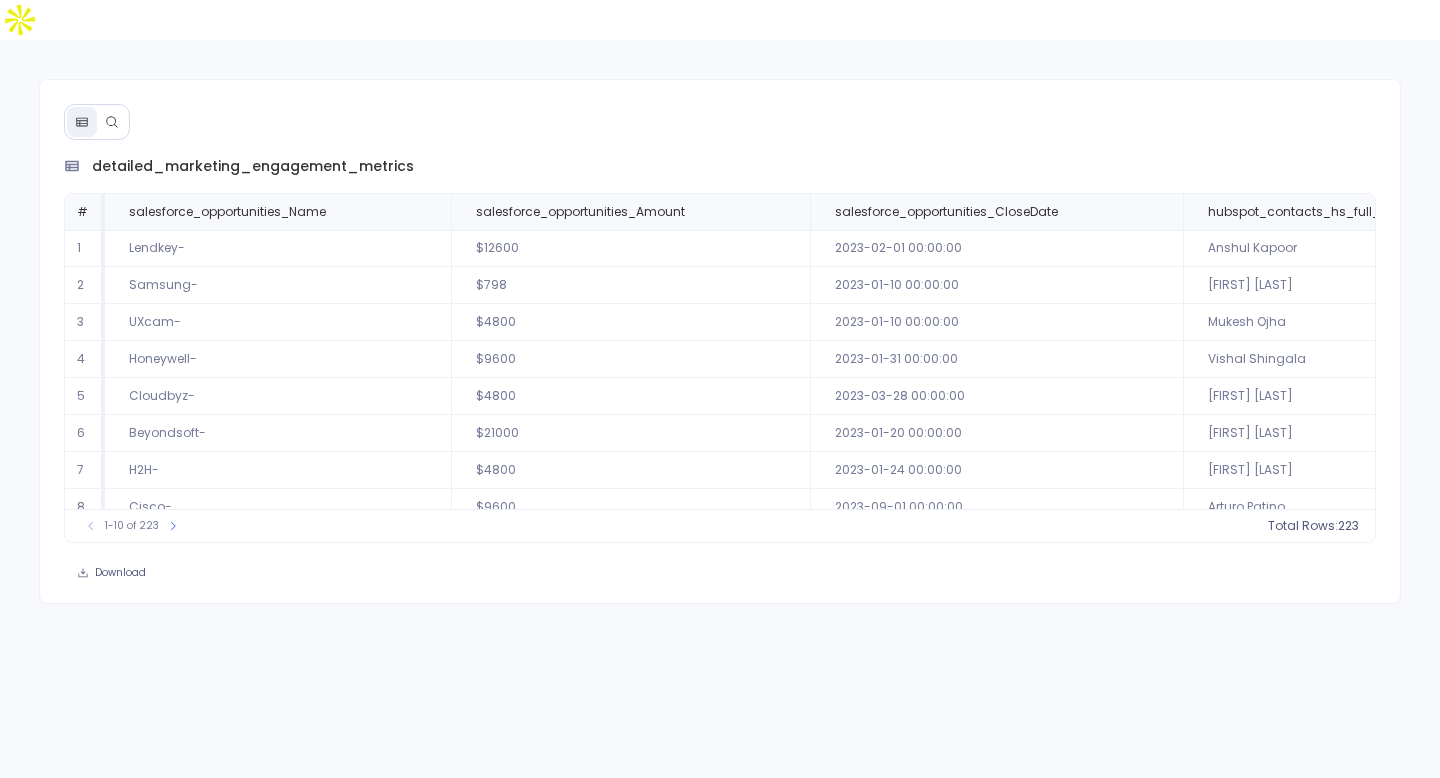 click 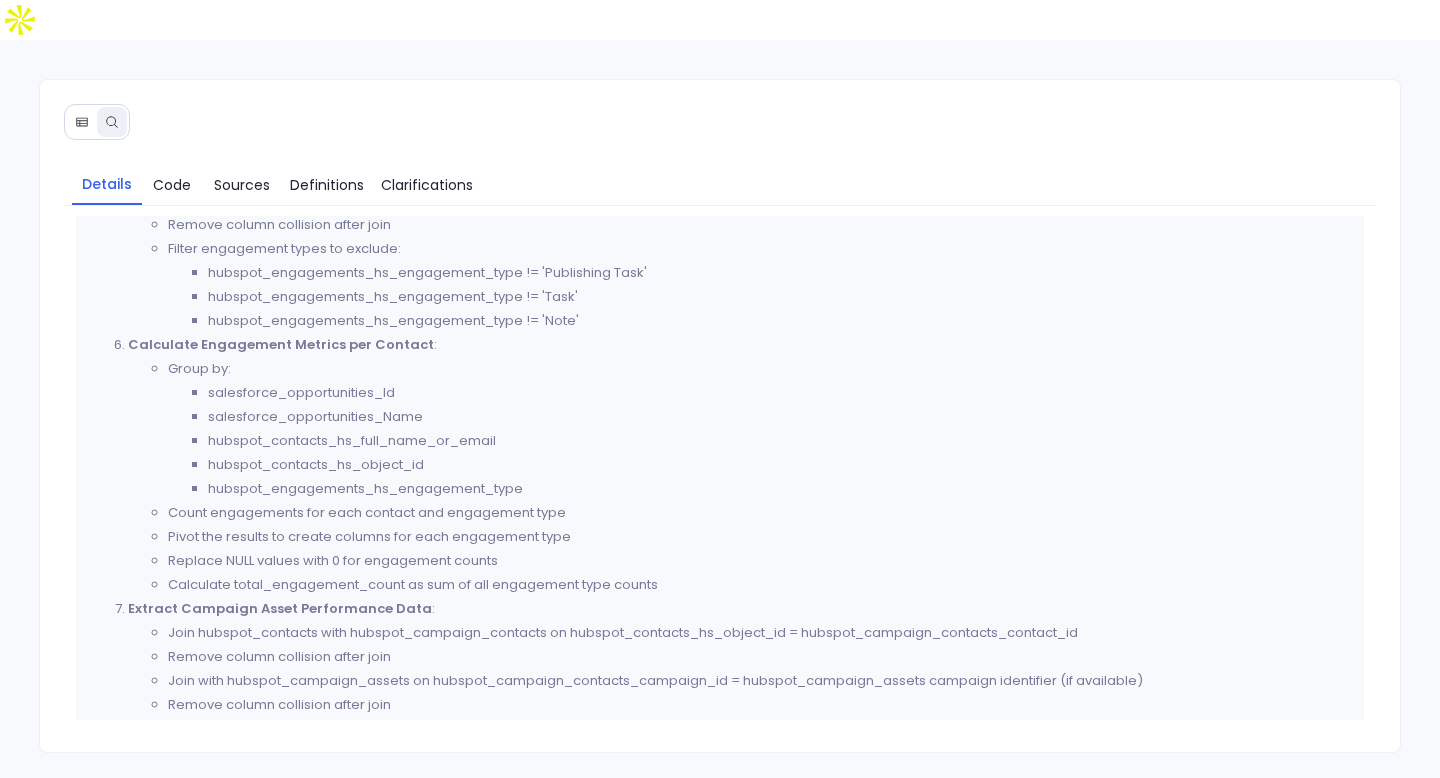 scroll, scrollTop: 1941, scrollLeft: 0, axis: vertical 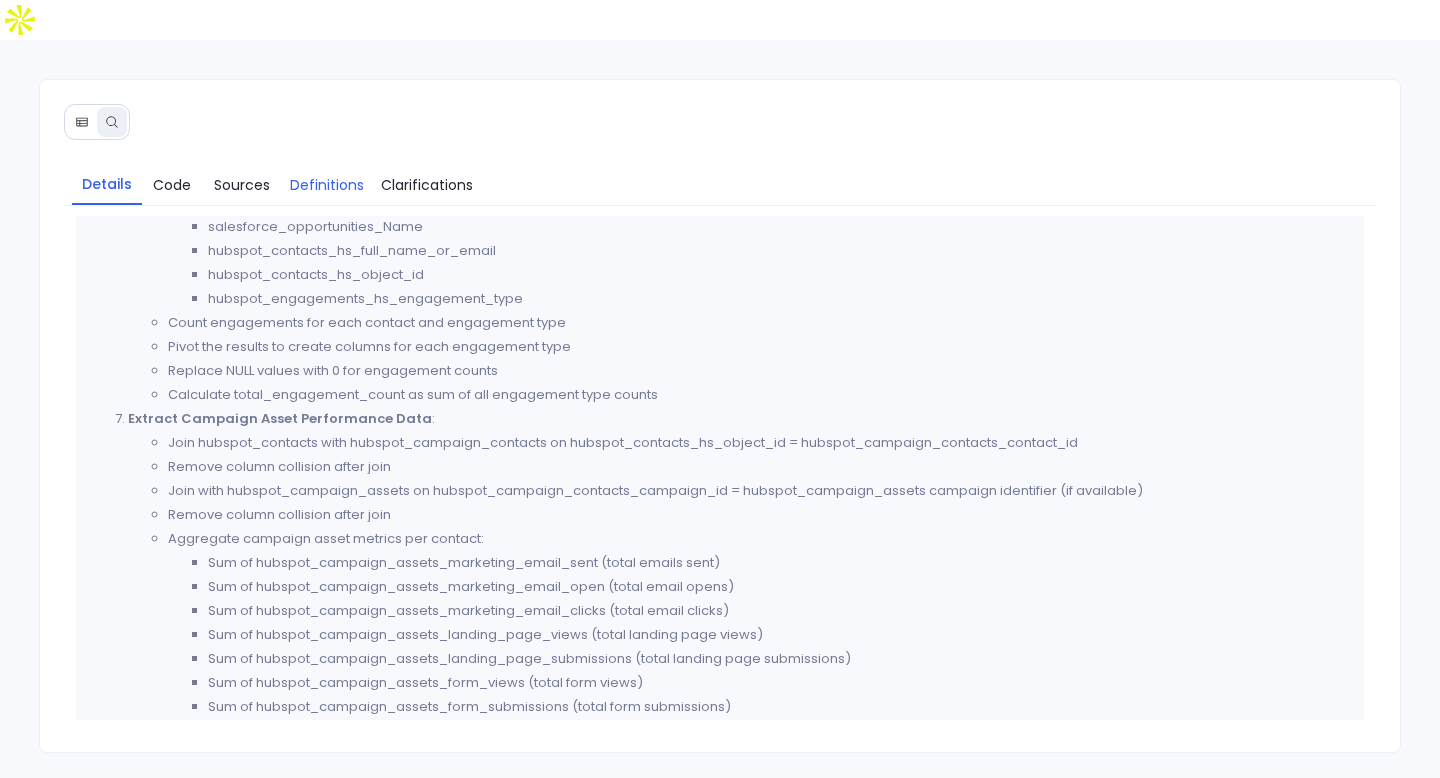 click on "Definitions" at bounding box center (327, 185) 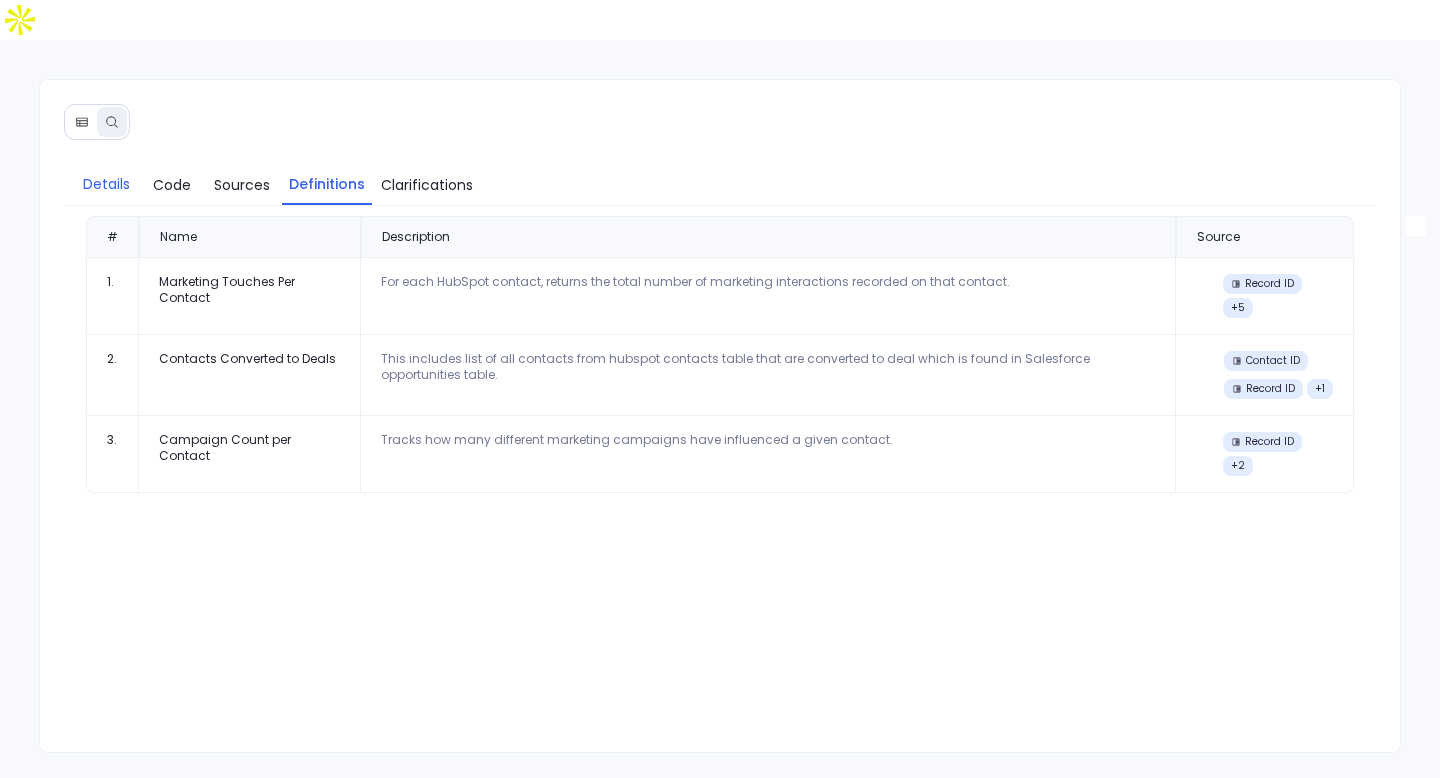 click on "Details" at bounding box center [106, 184] 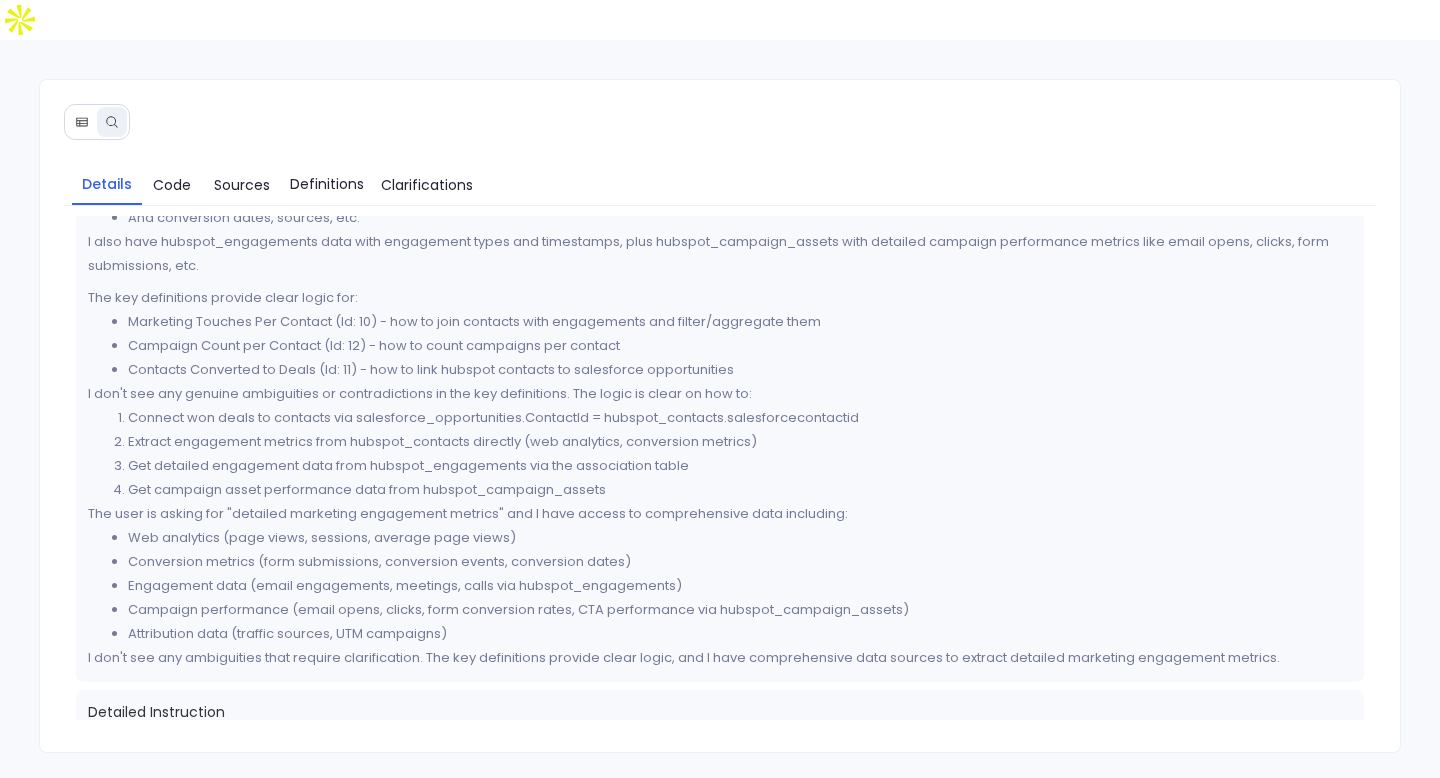 scroll, scrollTop: 395, scrollLeft: 0, axis: vertical 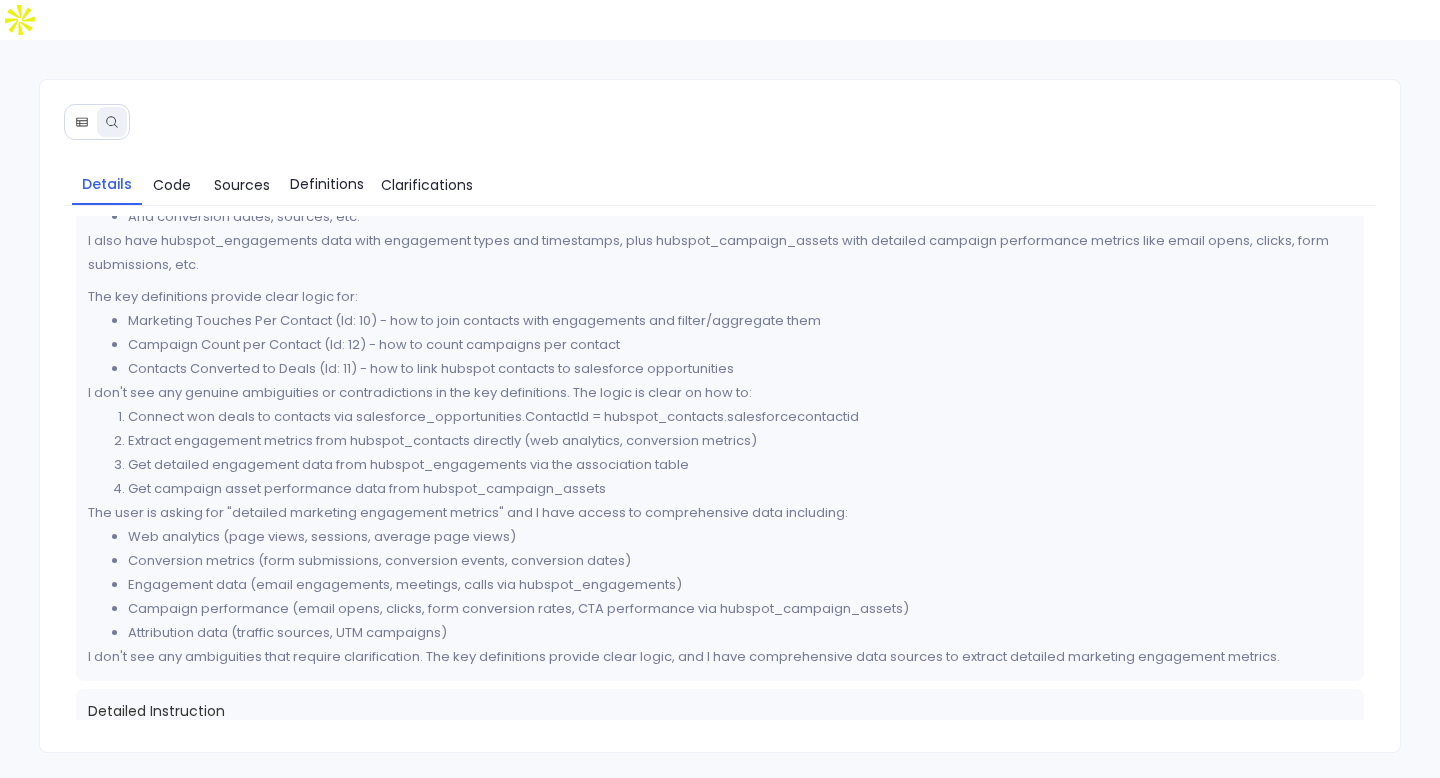 click at bounding box center [82, 122] 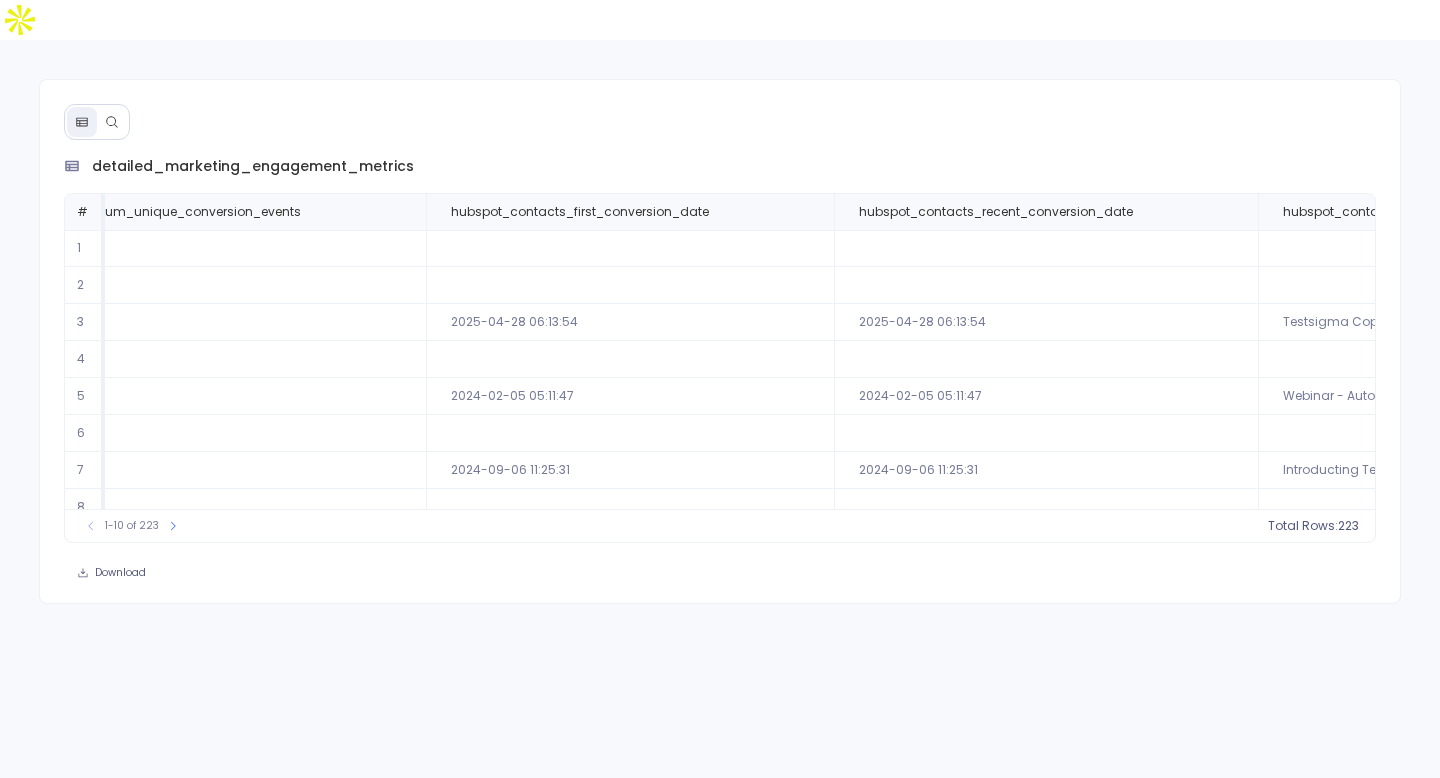 scroll, scrollTop: 0, scrollLeft: 4488, axis: horizontal 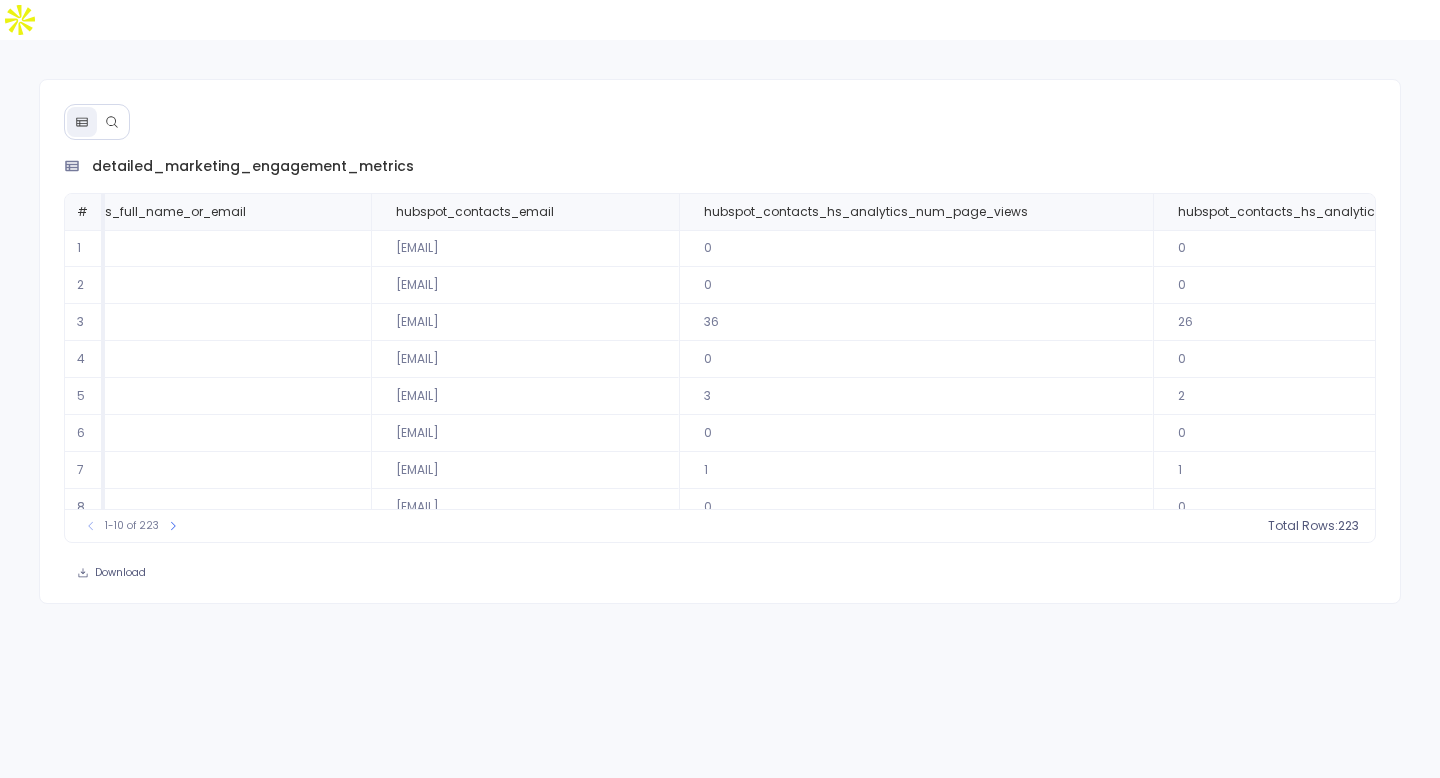 click 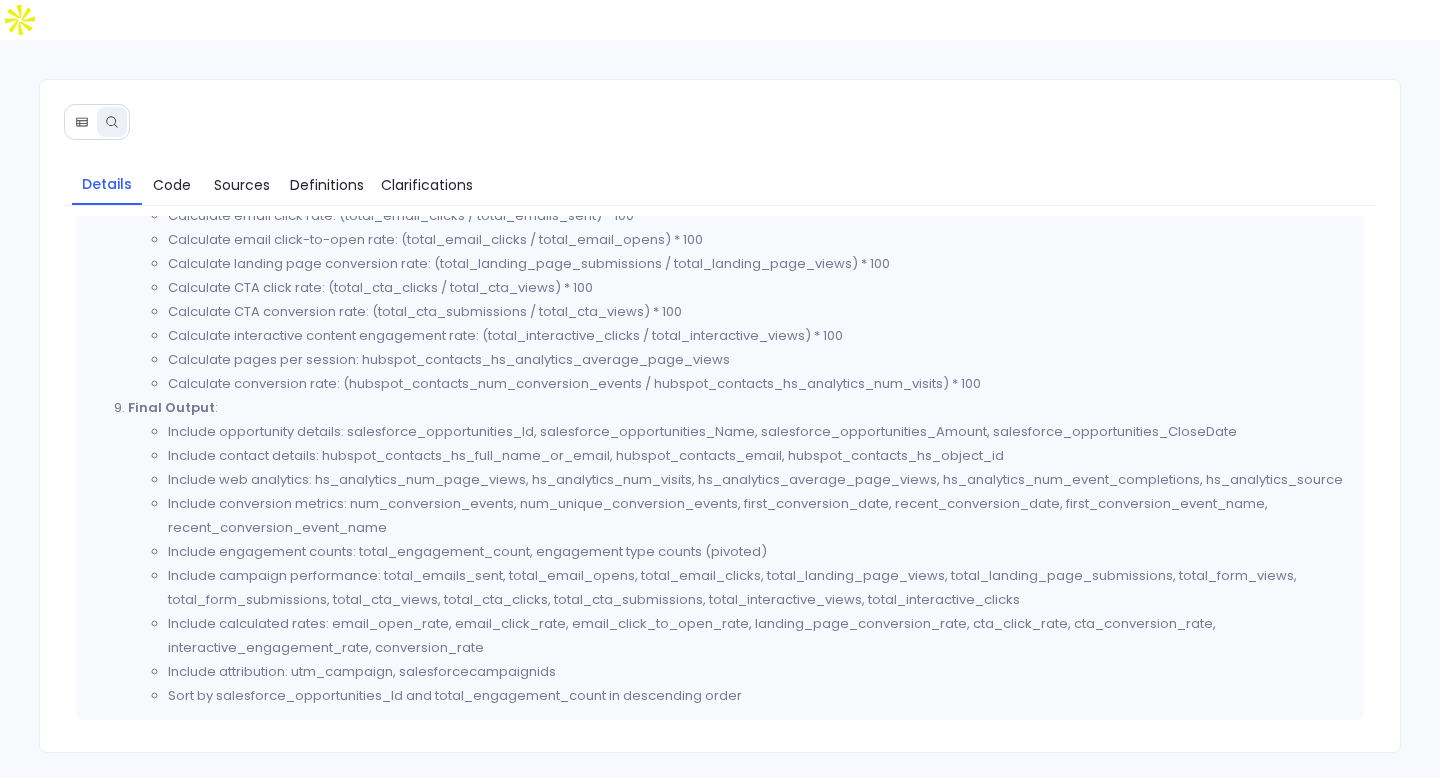 scroll, scrollTop: 2656, scrollLeft: 0, axis: vertical 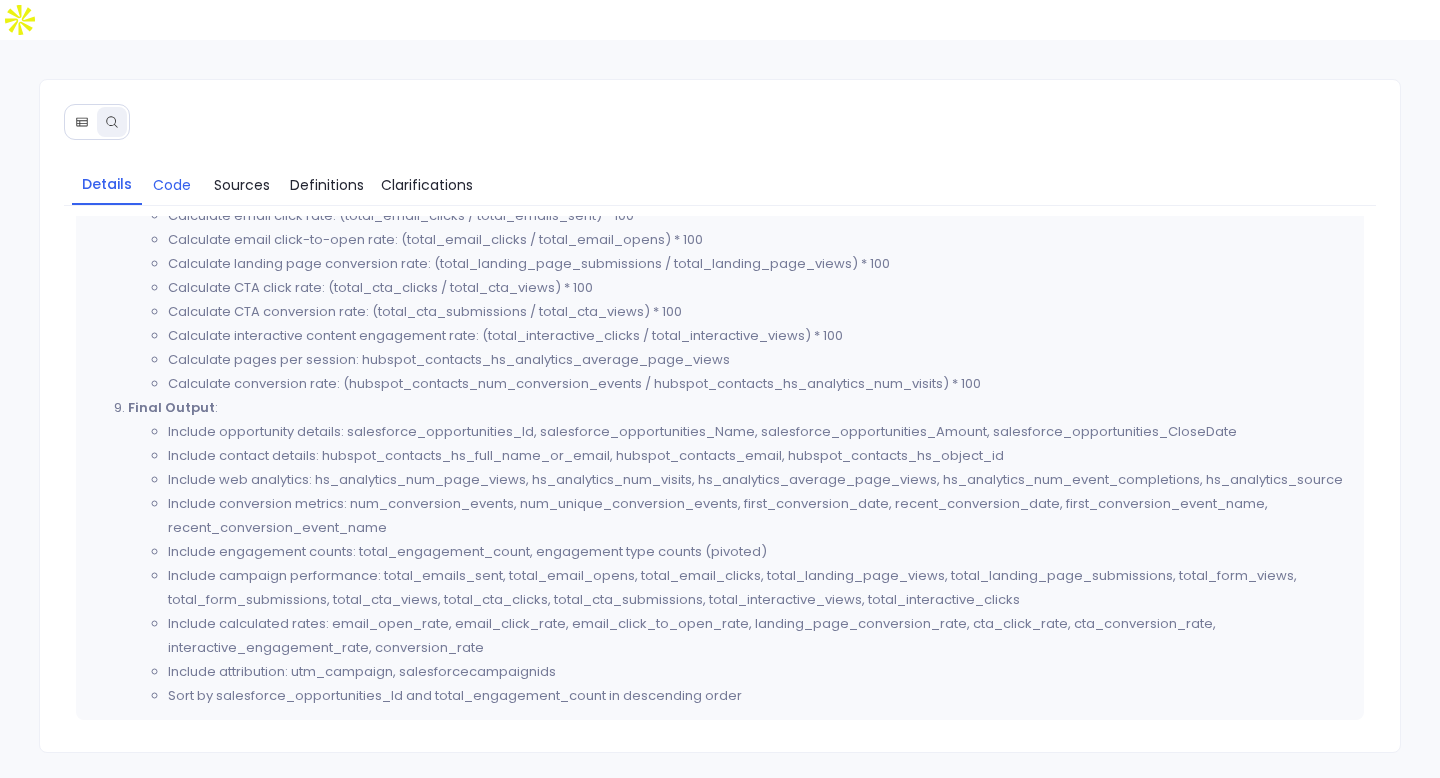 click on "Code" at bounding box center [172, 185] 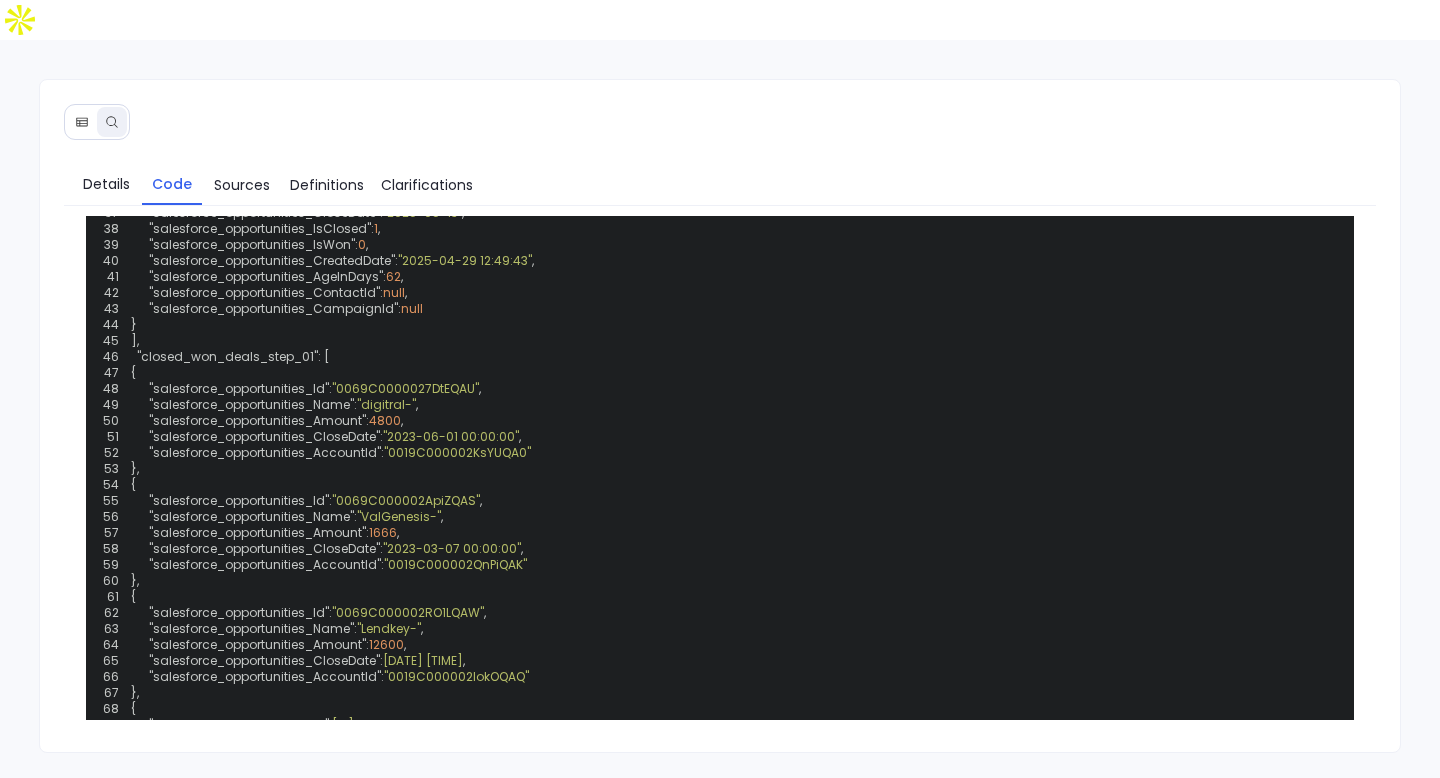 scroll, scrollTop: 1374, scrollLeft: 0, axis: vertical 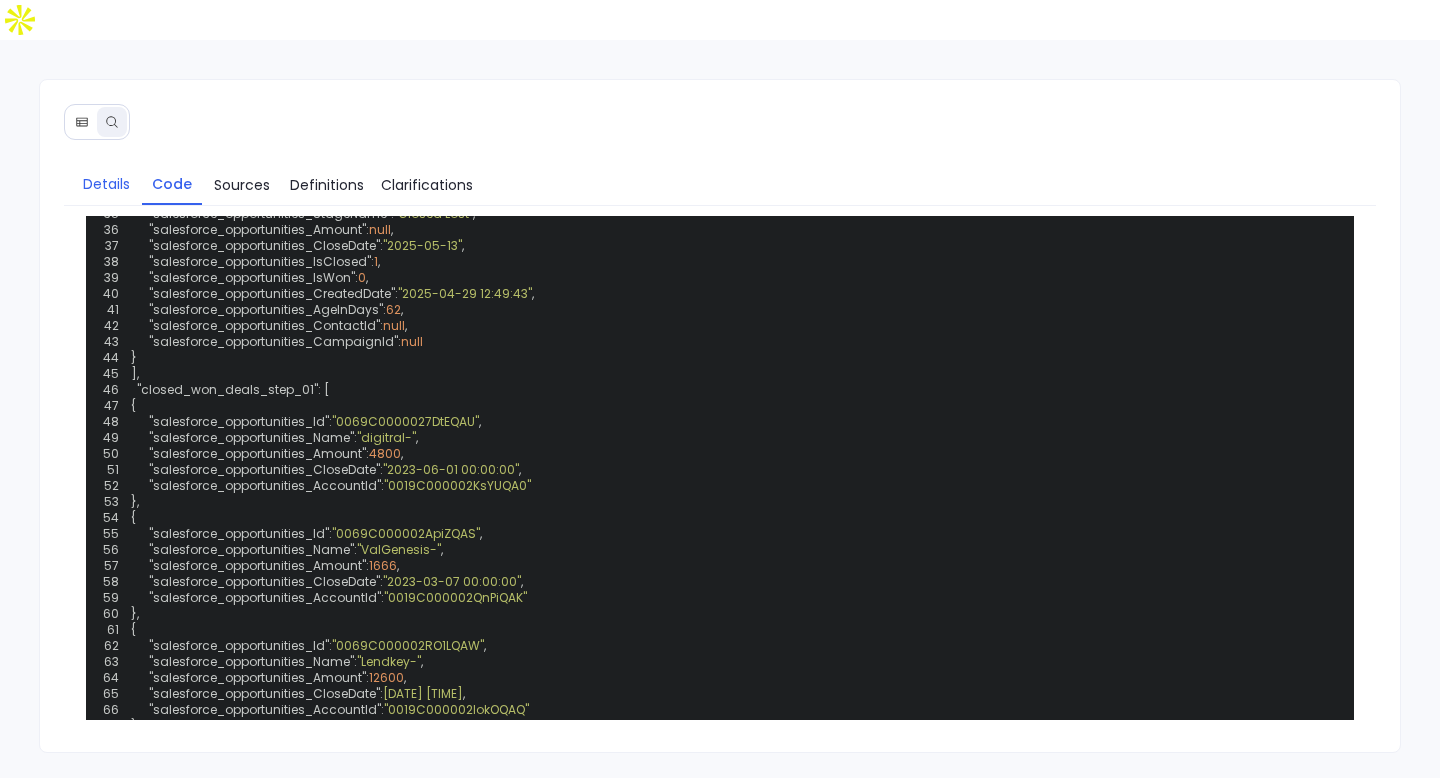 click on "Details" at bounding box center [106, 184] 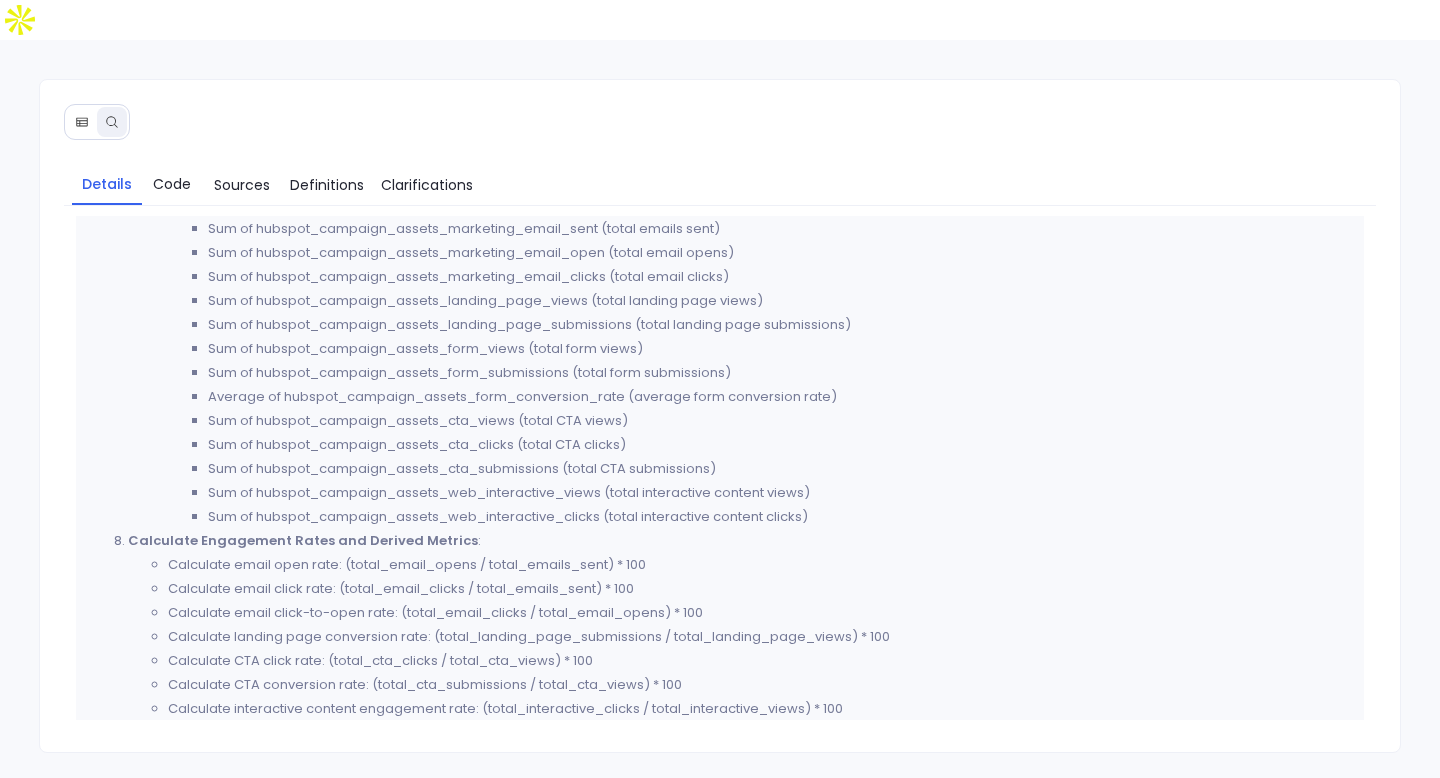 scroll, scrollTop: 2277, scrollLeft: 0, axis: vertical 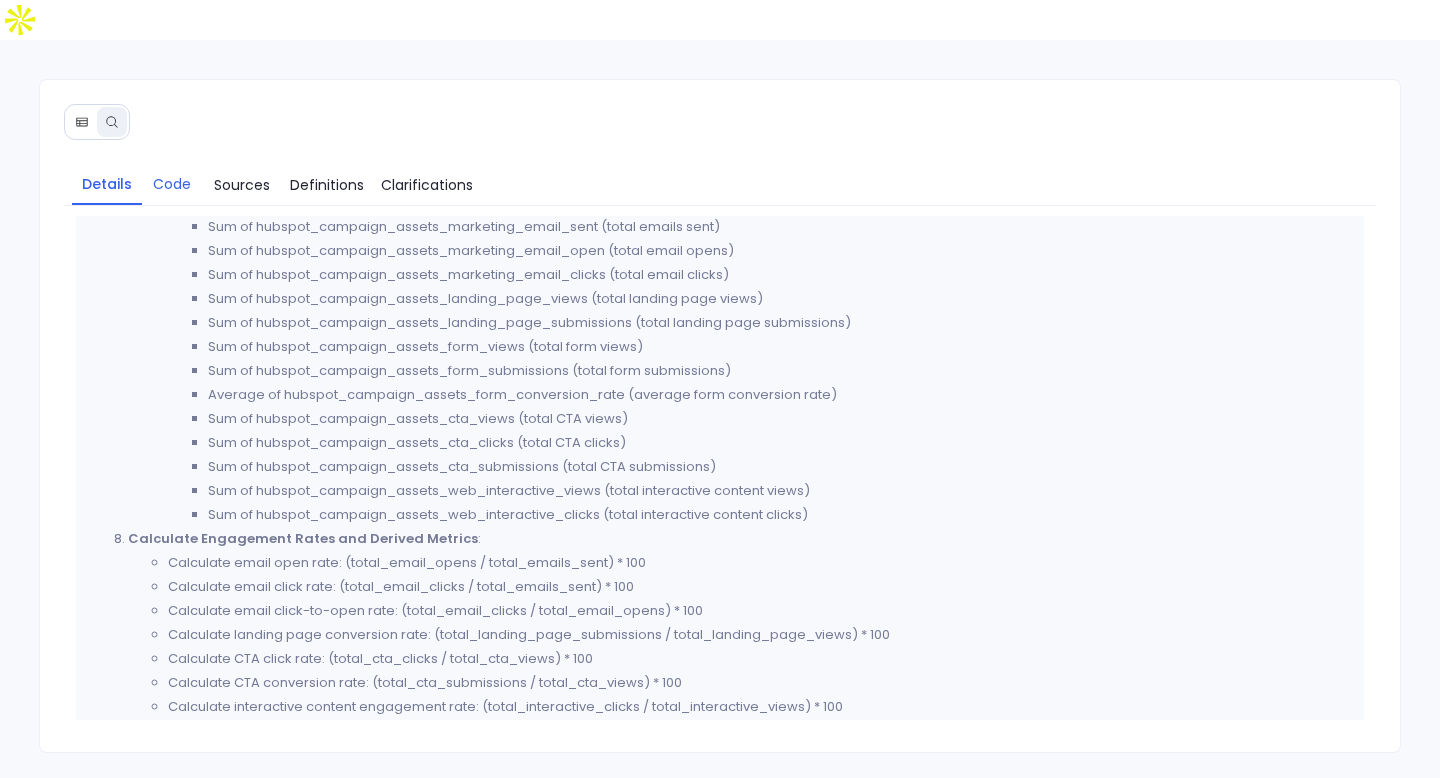click on "Code" at bounding box center (172, 184) 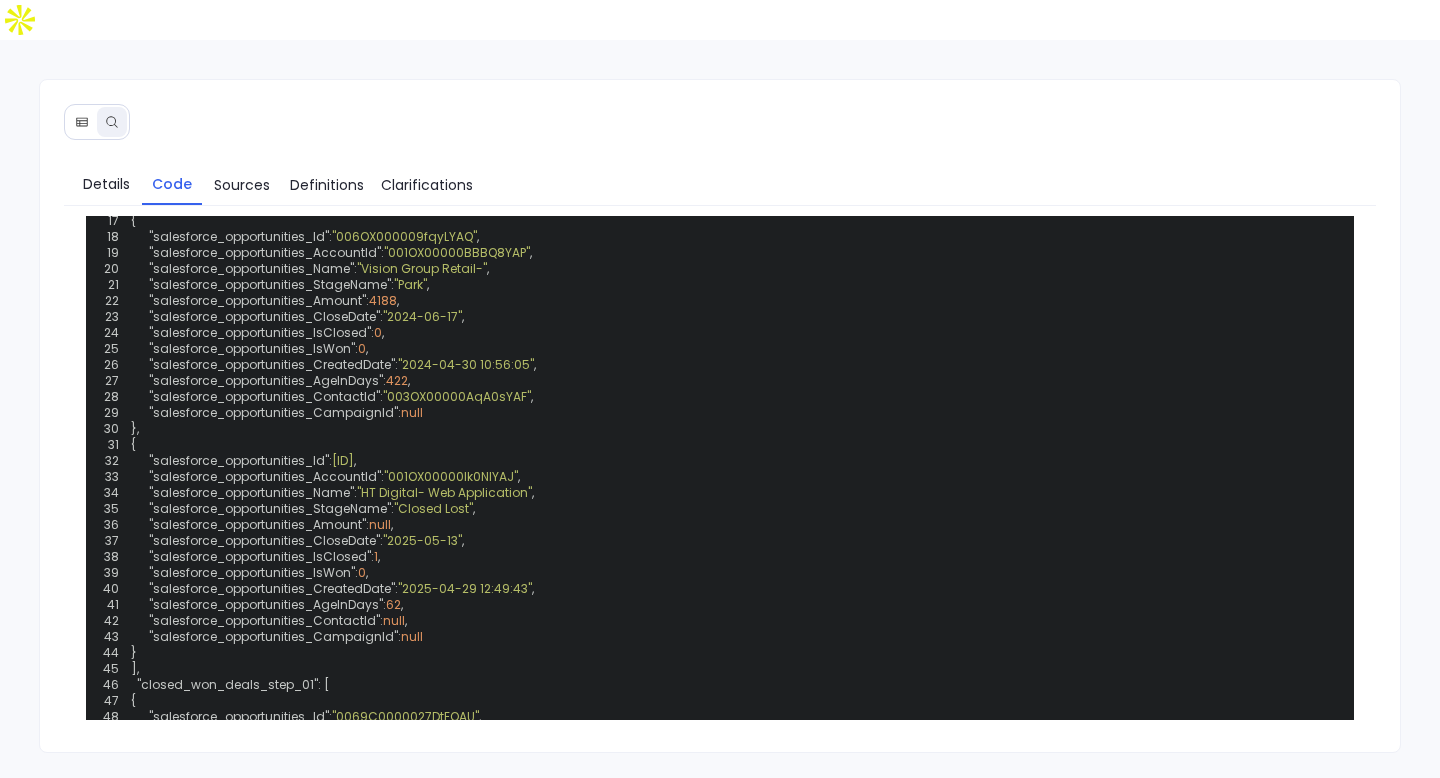 scroll, scrollTop: 1076, scrollLeft: 0, axis: vertical 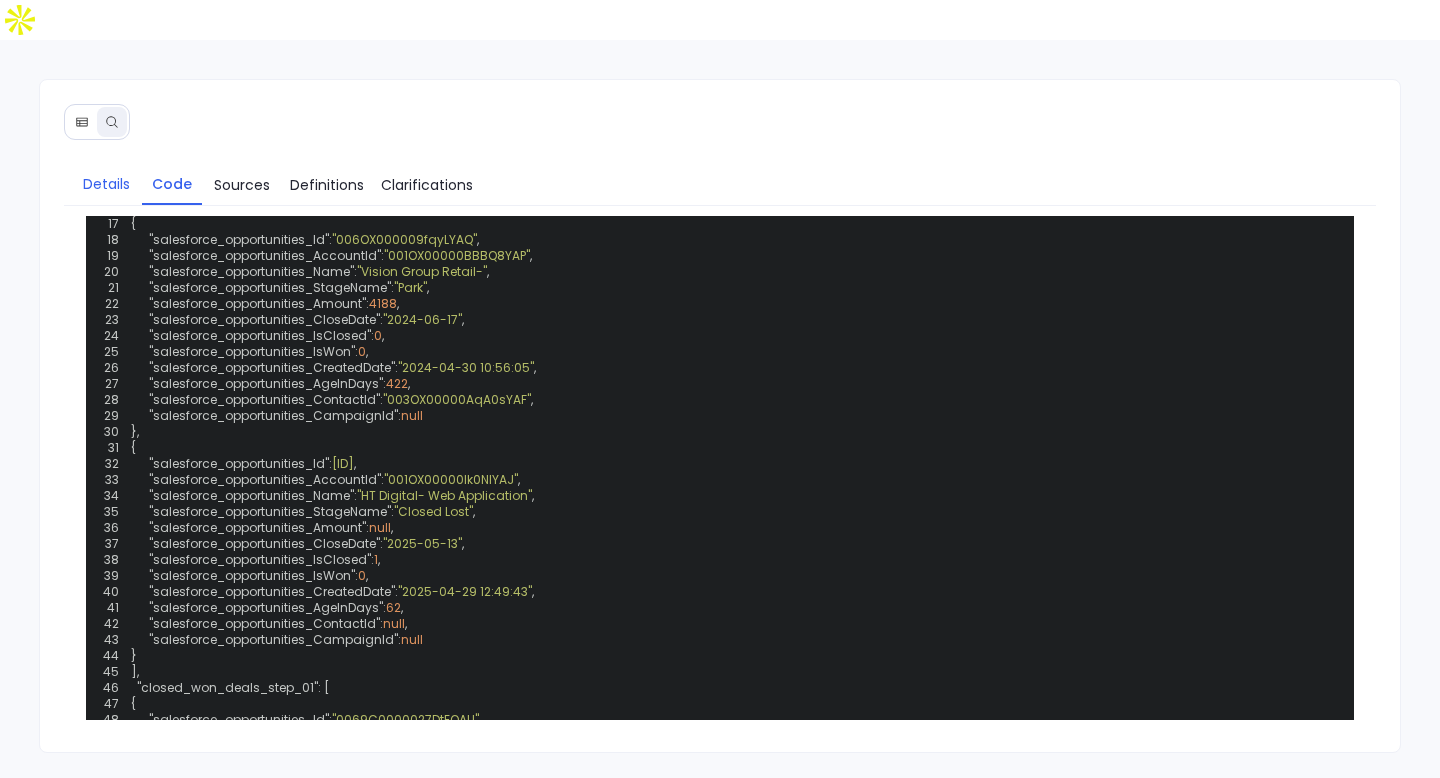 click on "Details" at bounding box center [107, 184] 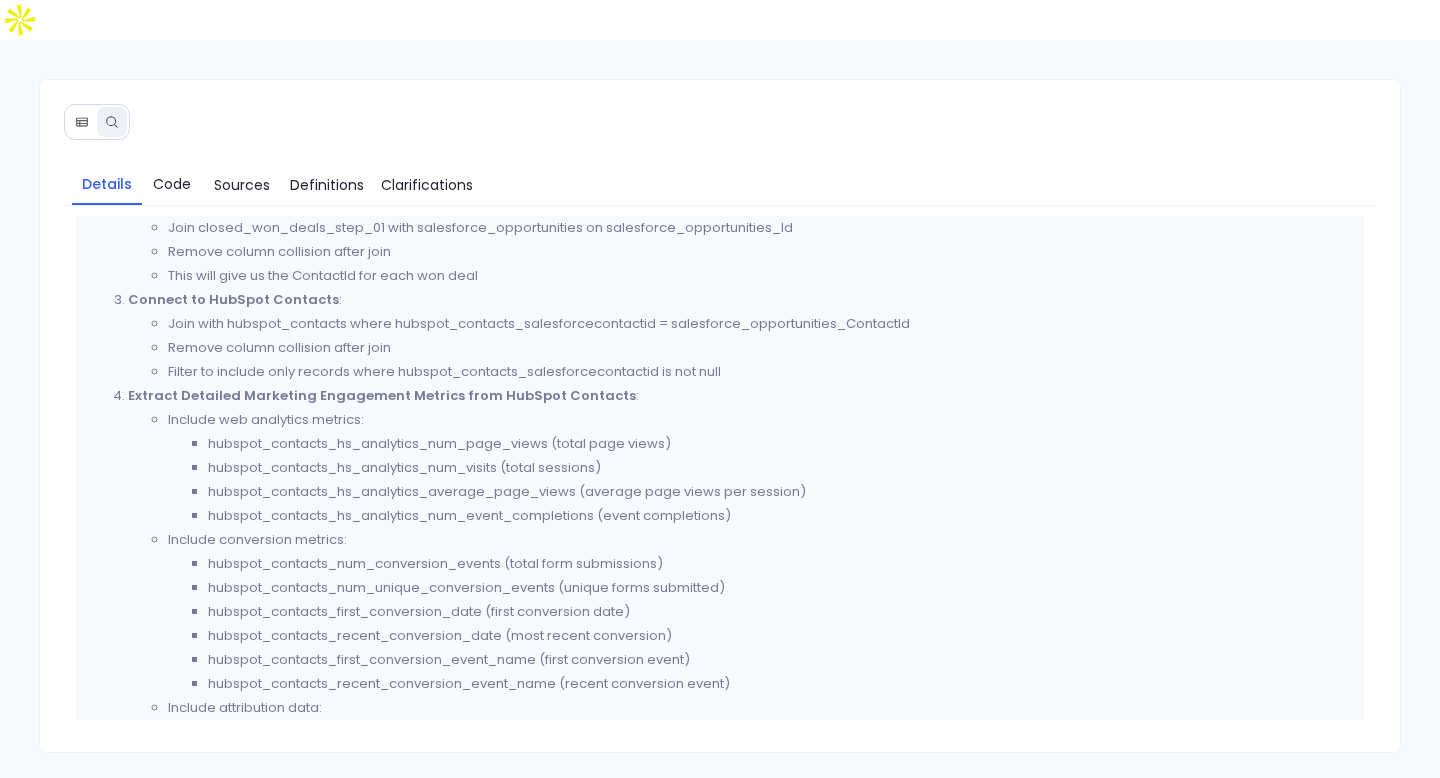 click on "Details Code Sources Definitions Clarifications Thought Process Let me analyze the user query: "Step 5: Extract detailed marketing engagement metrics for contacts from won deals using results from Step 1"
The user wants detailed marketing engagement metrics for contacts associated with won deals. Looking at the available data sources and key definitions, I can see:
I have the won deals from Step 1 (closed_won_deals_step_01)
I need to connect these to contacts and then extract detailed marketing engagement metrics
The data-agent has provided relevant tables including hubspot_contacts with detailed engagement metrics
Key definitions are available for marketing touches per contact, campaign counts, etc.
Looking at the available columns in hubspot_contacts, I can see detailed marketing engagement metrics like:
hubspot_contacts_hs_analytics_average_page_views
hubspot_contacts_hs_analytics_num_event_completions
hubspot_contacts_hs_analytics_num_page_views" at bounding box center (720, 416) 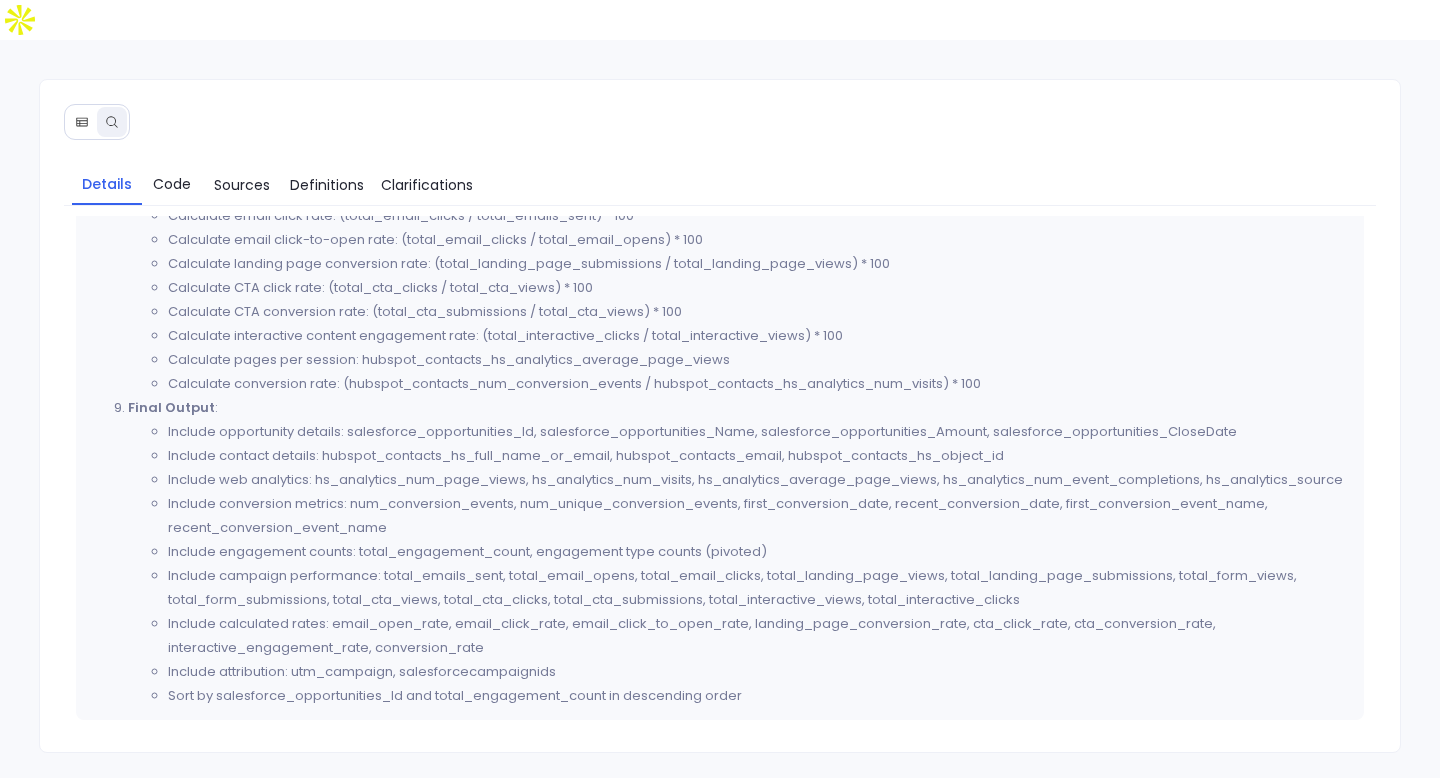 click 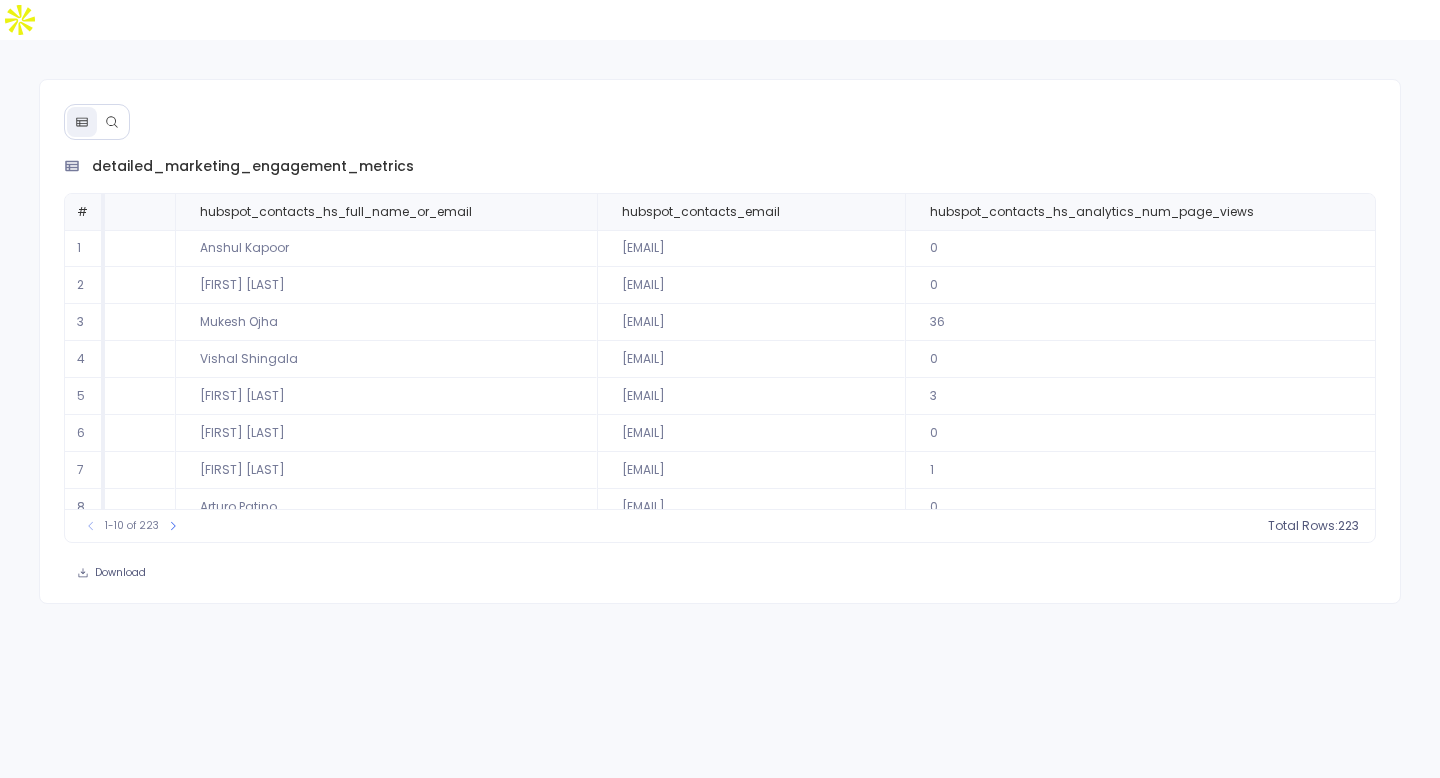 scroll, scrollTop: 0, scrollLeft: 0, axis: both 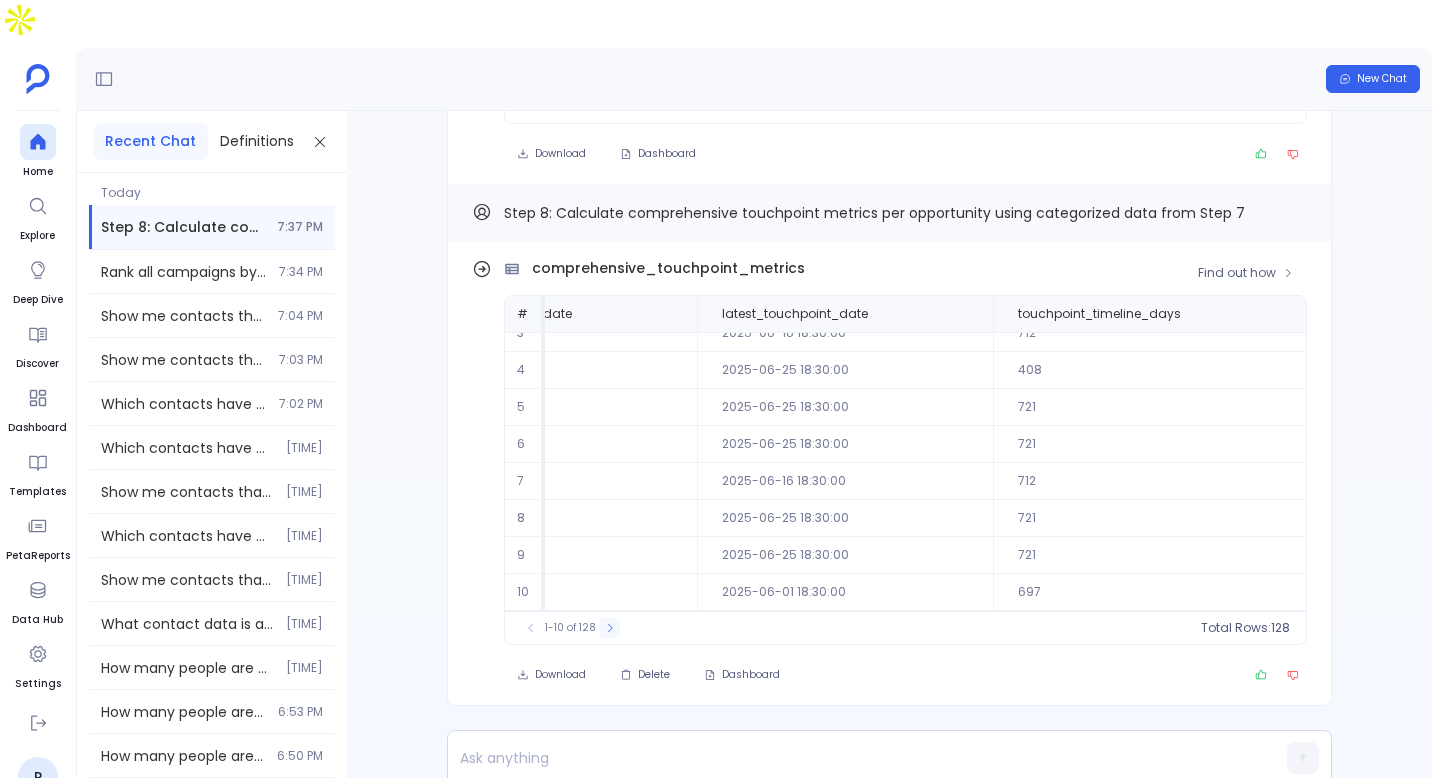 click 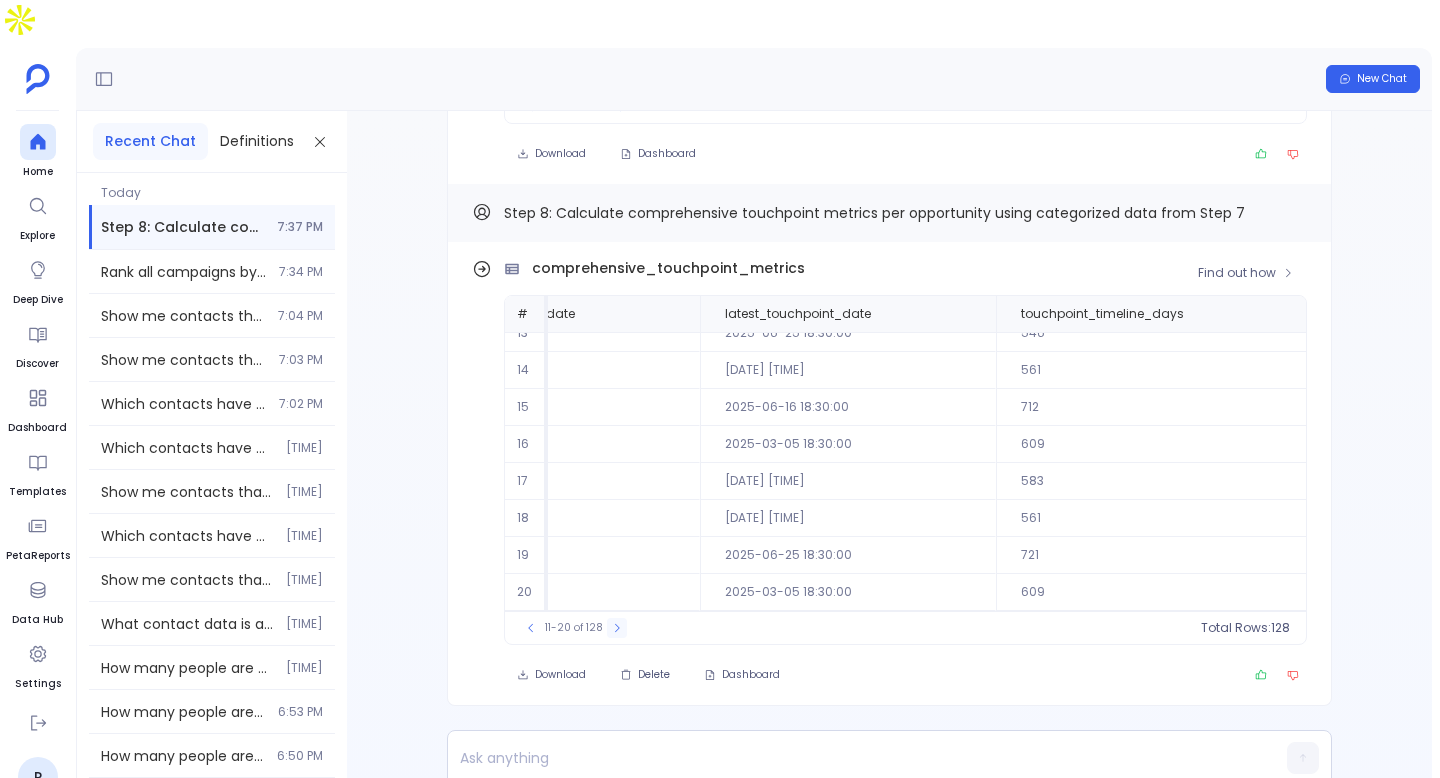 click on "11-20 of 128" at bounding box center (574, 628) 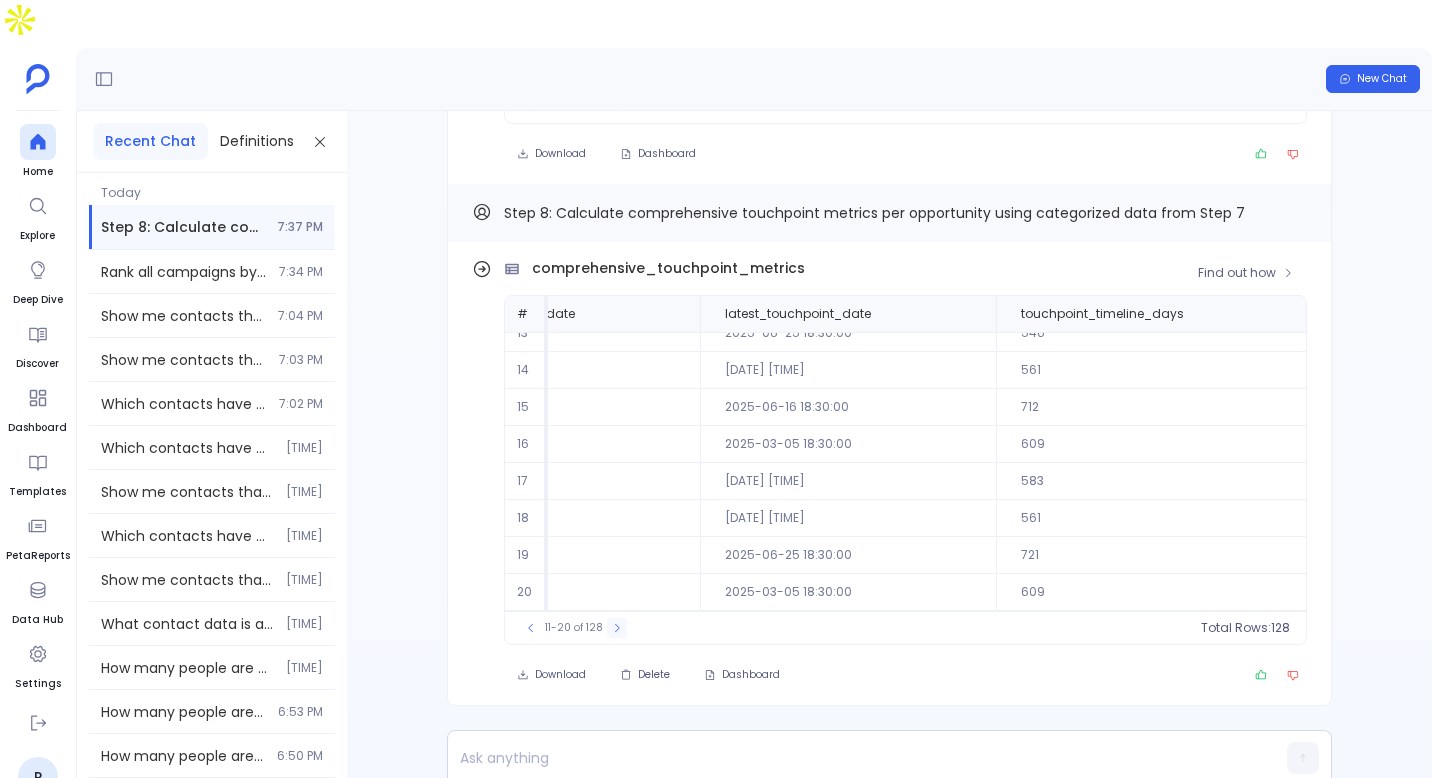 click 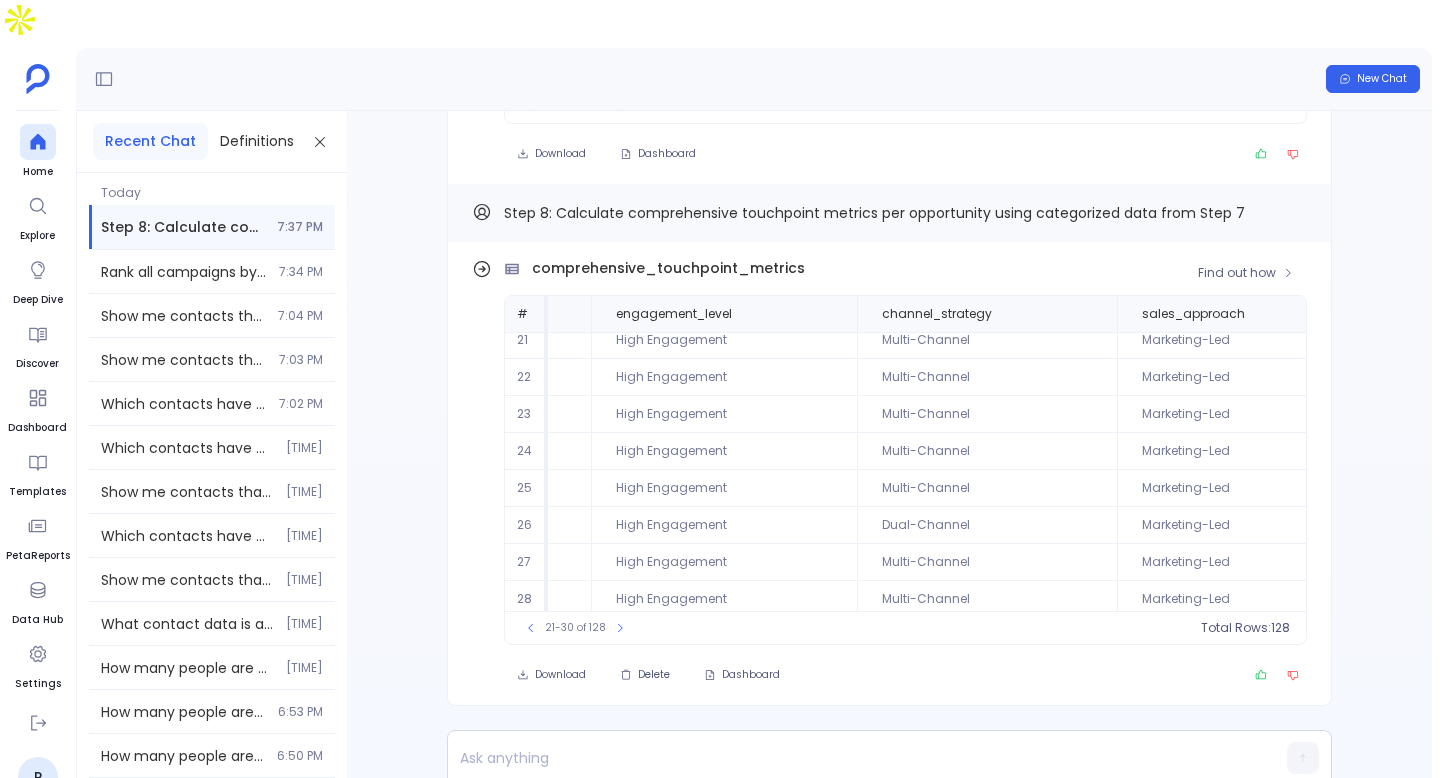 scroll, scrollTop: 0, scrollLeft: 14236, axis: horizontal 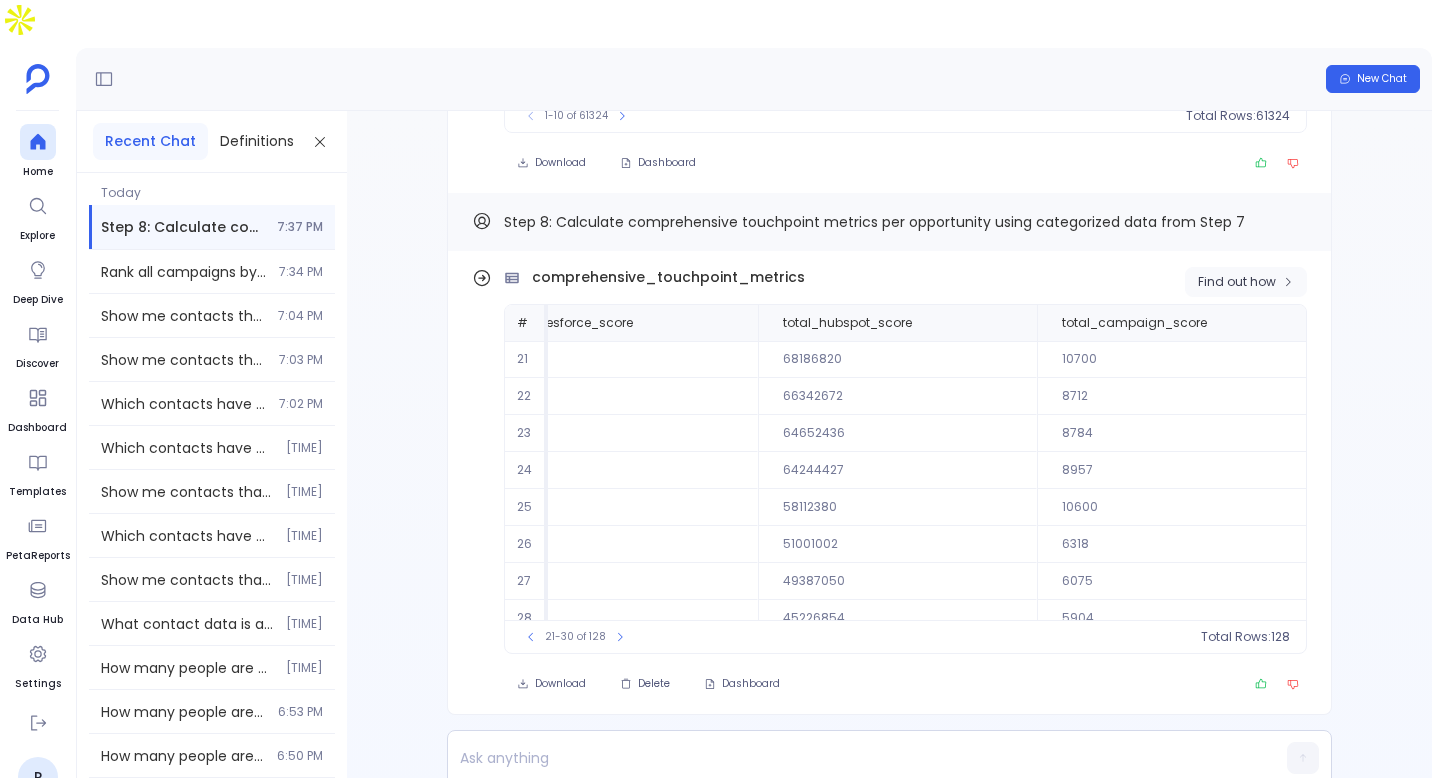 click on "Find out how" at bounding box center (1237, 282) 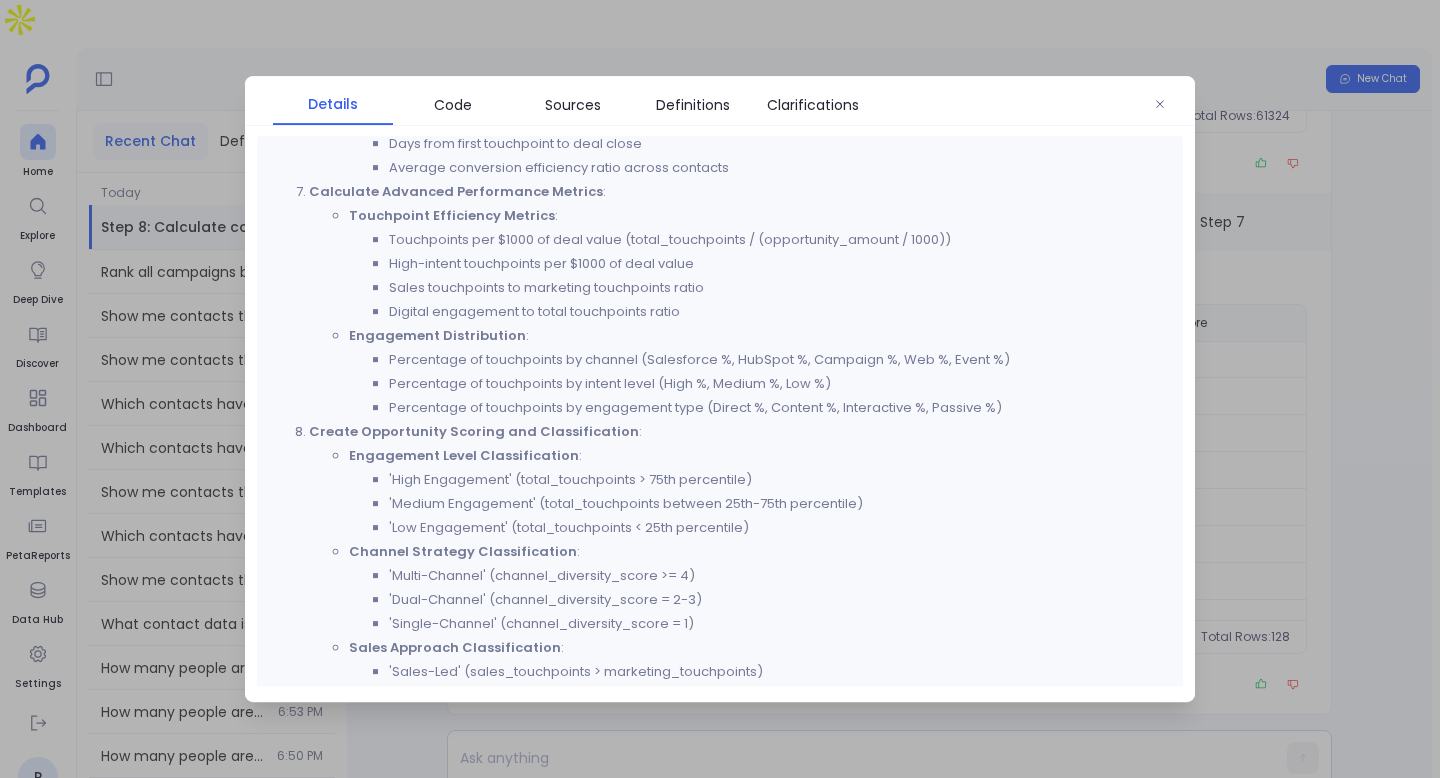 scroll, scrollTop: 1092, scrollLeft: 0, axis: vertical 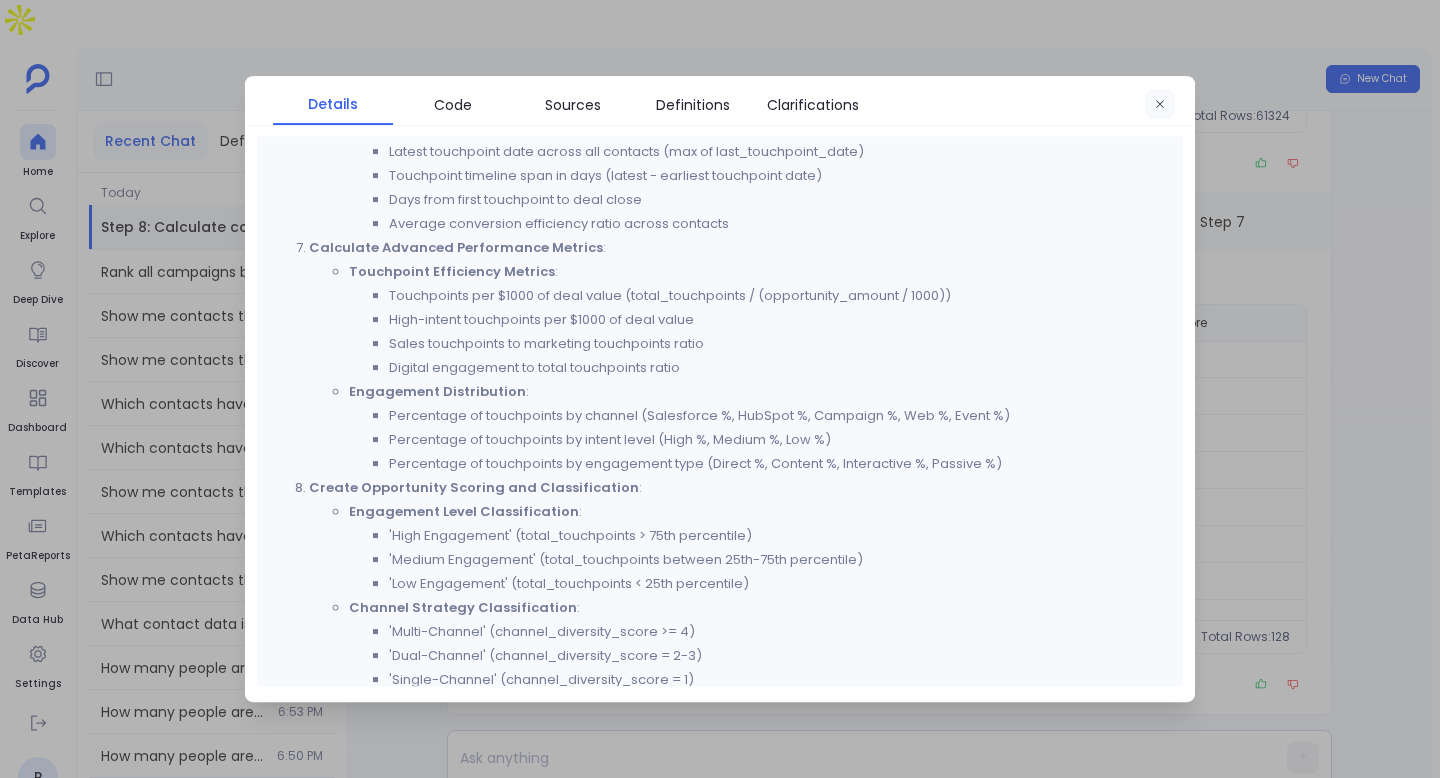 click 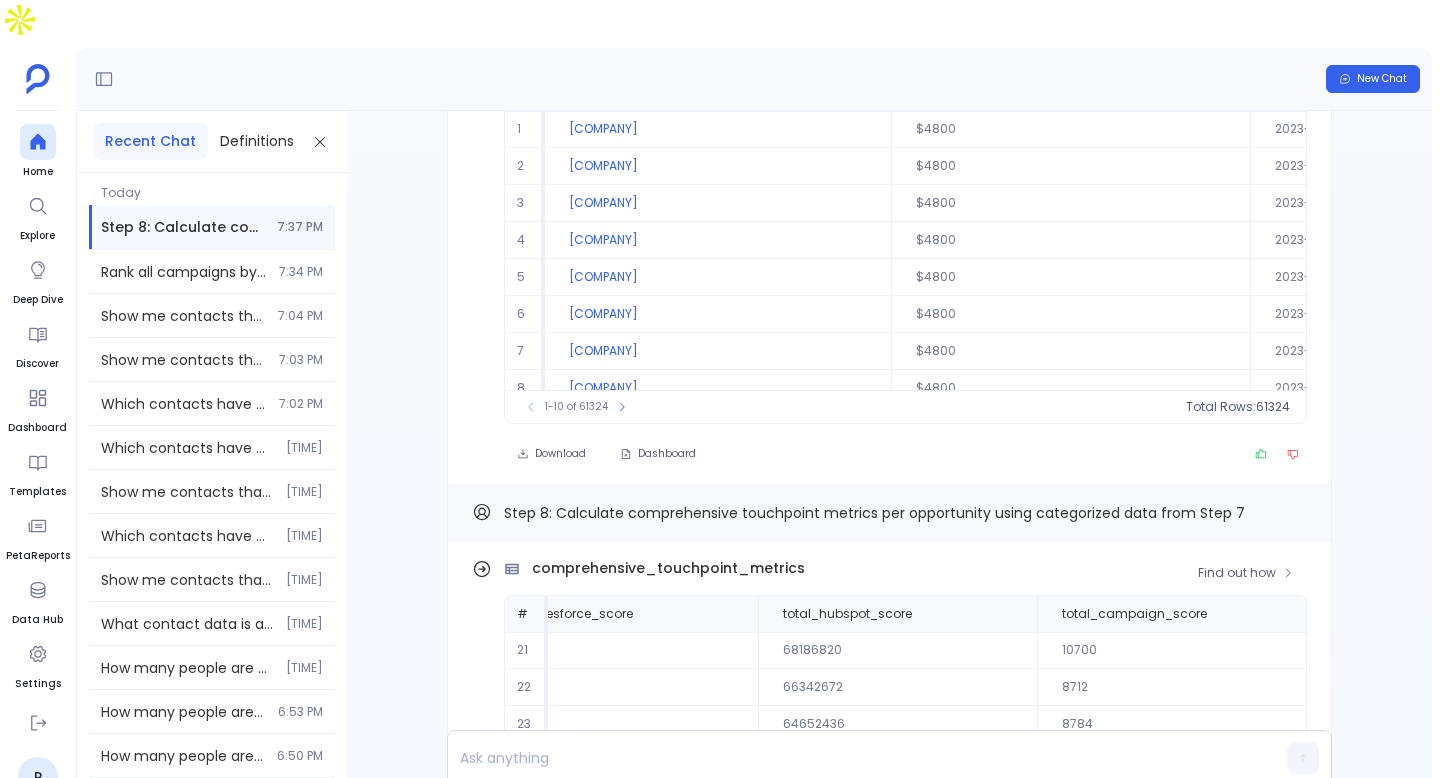 scroll, scrollTop: -316, scrollLeft: 0, axis: vertical 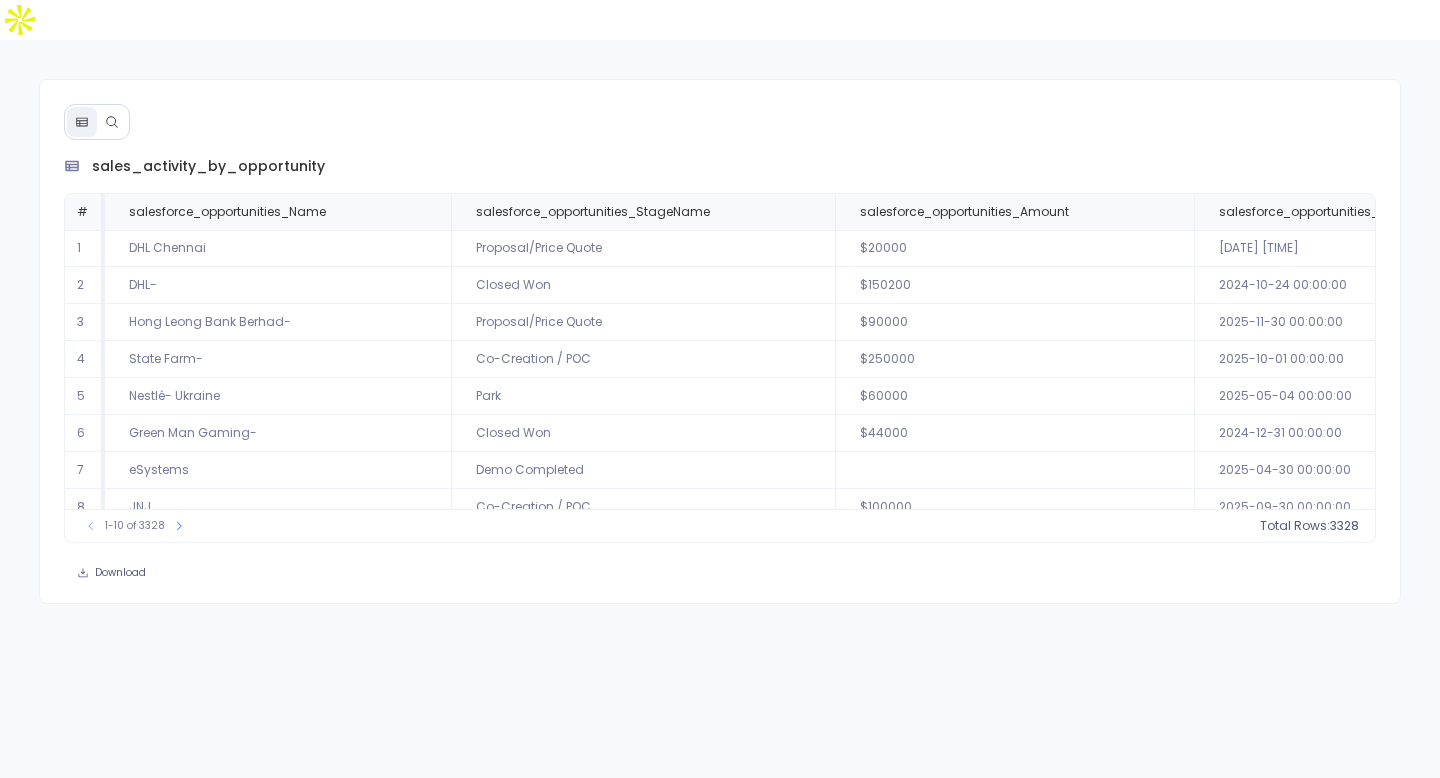 click on "sales_activity_by_opportunity # salesforce_opportunities_Name salesforce_opportunities_StageName salesforce_opportunities_Amount salesforce_opportunities_CloseDate salesforce_opportunities_CreatedDate salesforce_accounts_Name total_touches total_emails inbound_emails outbound_emails total_calls inbound_calls outbound_calls other_calls total_meetings demo_meetings discovery_meetings other_meetings other_touches 1 DHL Chennai Proposal/Price Quote $20000 2025-07-31 00:00:00 2024-11-11 12:10:43 DHL 1157 0 0 0 0 0 0 0 0 0 0 0 1157 2 DHL- Closed Won $150200 2024-10-24 00:00:00 2024-03-19 10:20:44 DHL 927 15 0 13 2 0 2 0 24 0 2 22 845 3 Hong Leong Bank Berhad- Proposal/Price Quote $90000 2025-11-30 00:00:00 2024-01-05 11:52:09 Hong Leong Bank Berhad 404 1 0 0 10 0 10 0 24 1 0 23 334 4 State Farm- Co-Creation / POC $250000 2025-10-01 00:00:00 2024-05-22 12:17:41 State Farm 395 7 0 2 0 0 0 0 2 2 0 0 377 5 Nestlé- Ukraine Park $60000 2025-05-04 00:00:00 2024-08-29 14:41:35 Nestlé Ukraine 330 0 0 0 0 0 0 0 0 0 0 0 330" at bounding box center [720, 341] 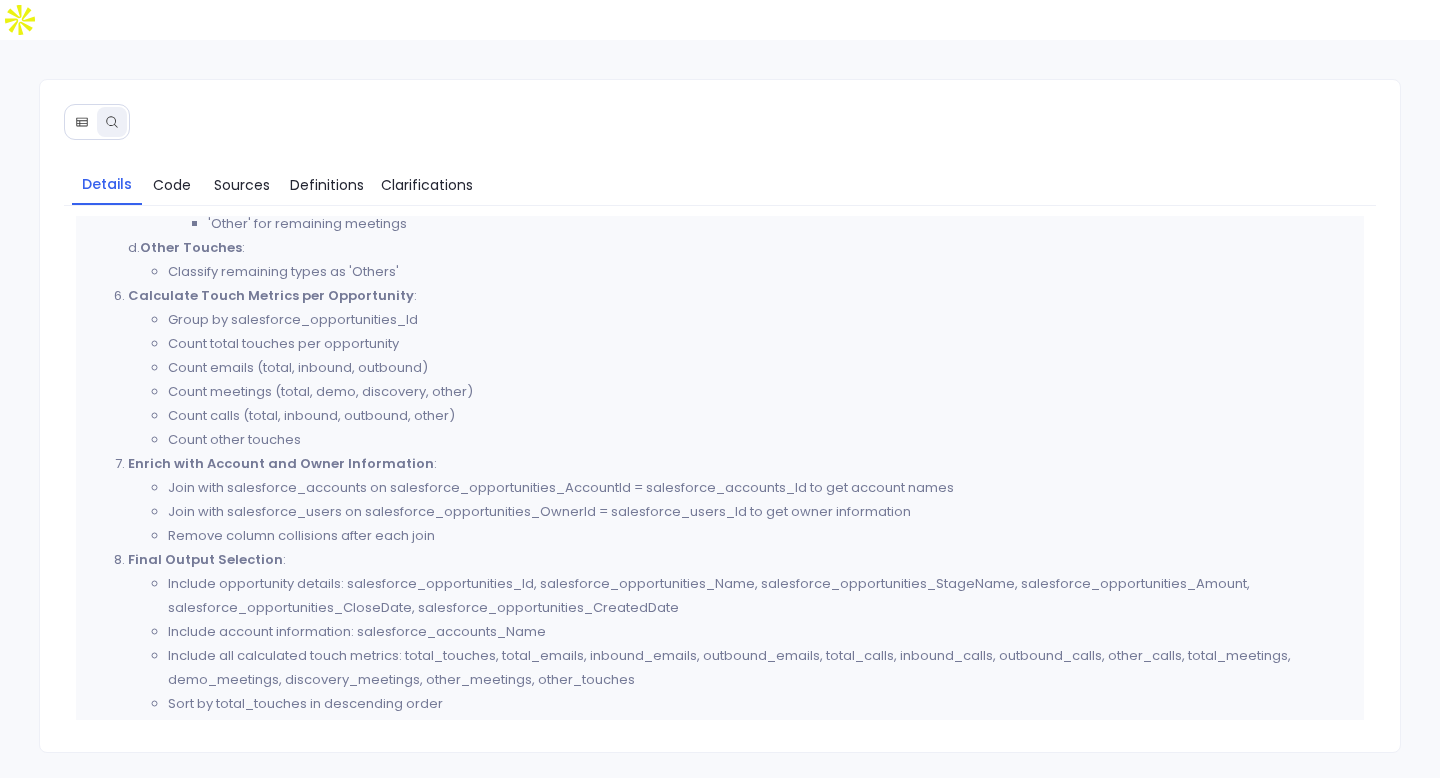 scroll, scrollTop: 1543, scrollLeft: 0, axis: vertical 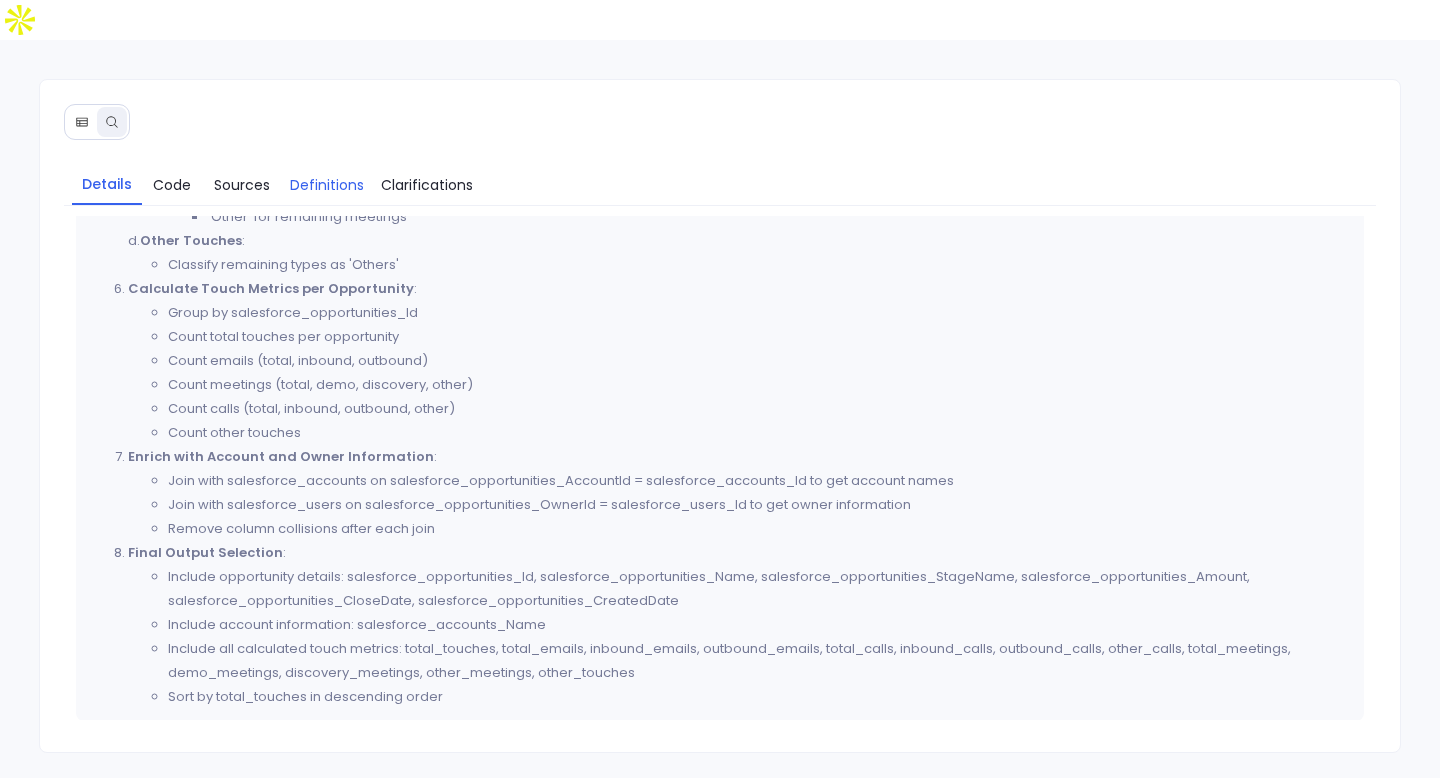 click on "Definitions" at bounding box center [327, 185] 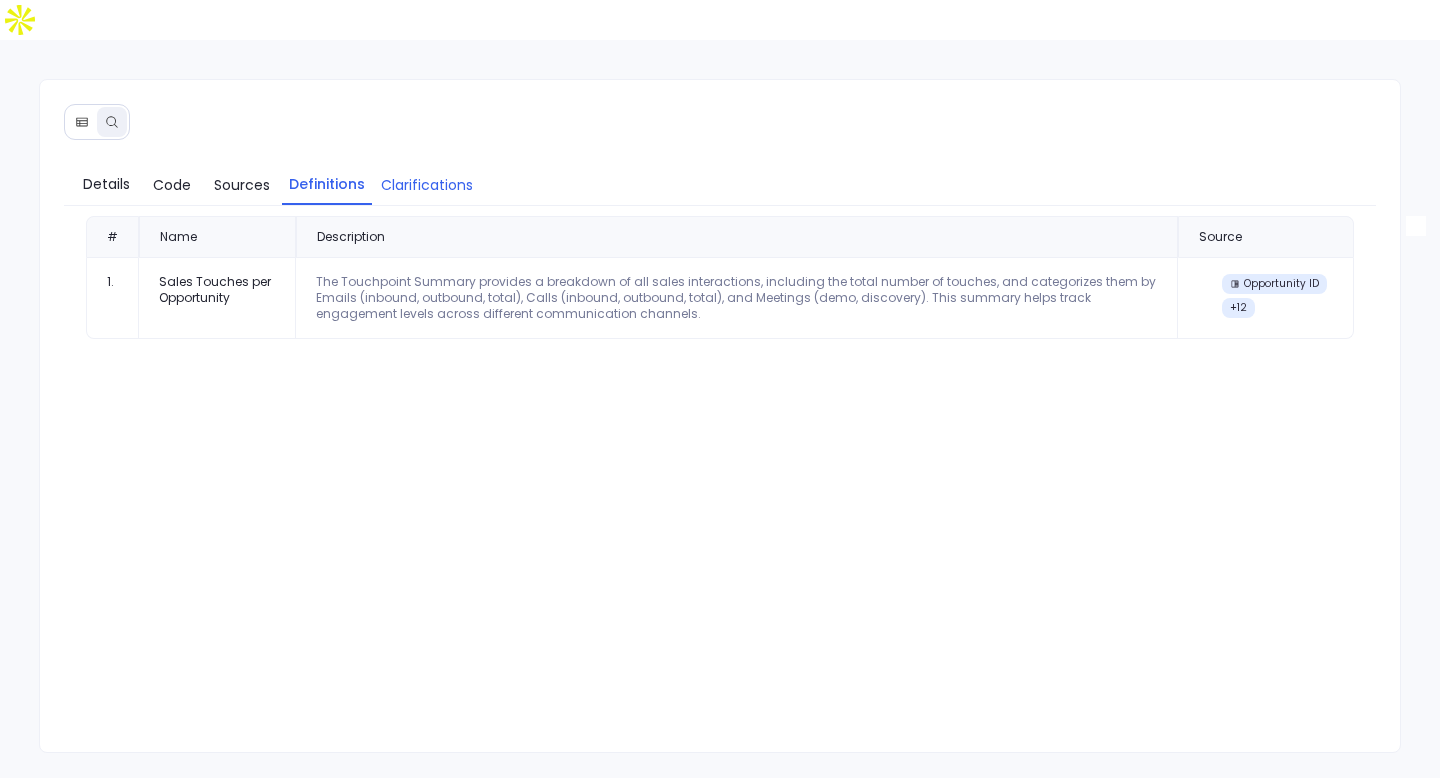 click on "Clarifications" at bounding box center [427, 185] 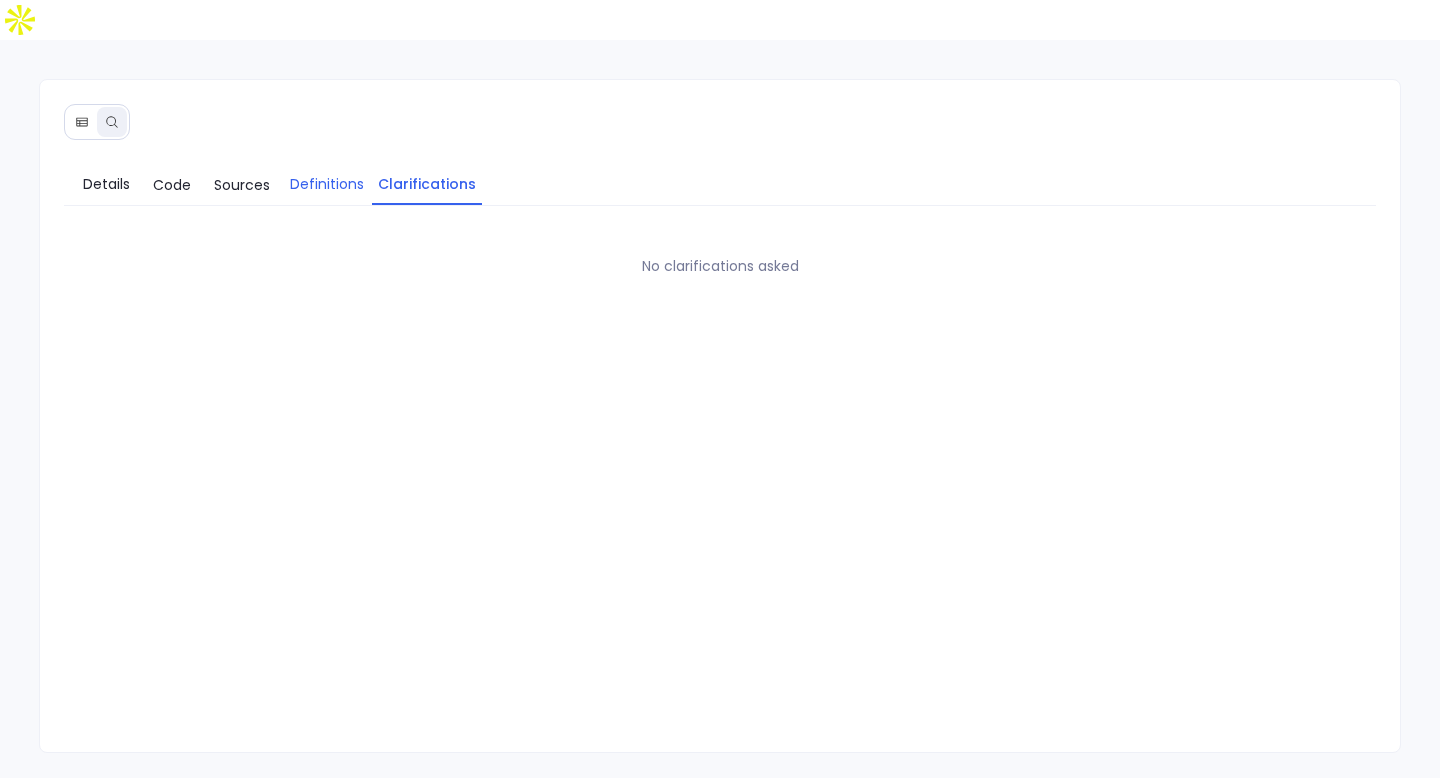 click on "Definitions" at bounding box center [327, 184] 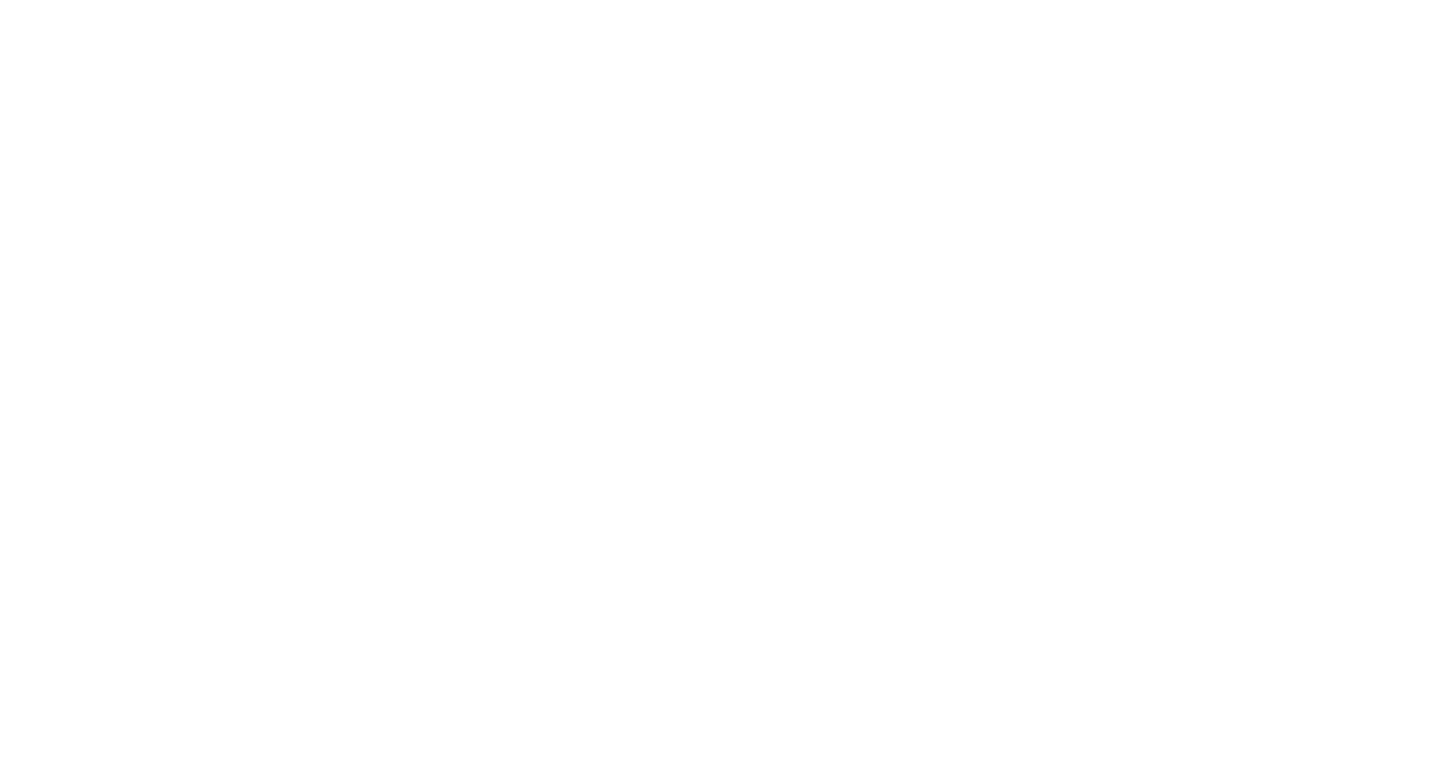 scroll, scrollTop: 0, scrollLeft: 0, axis: both 